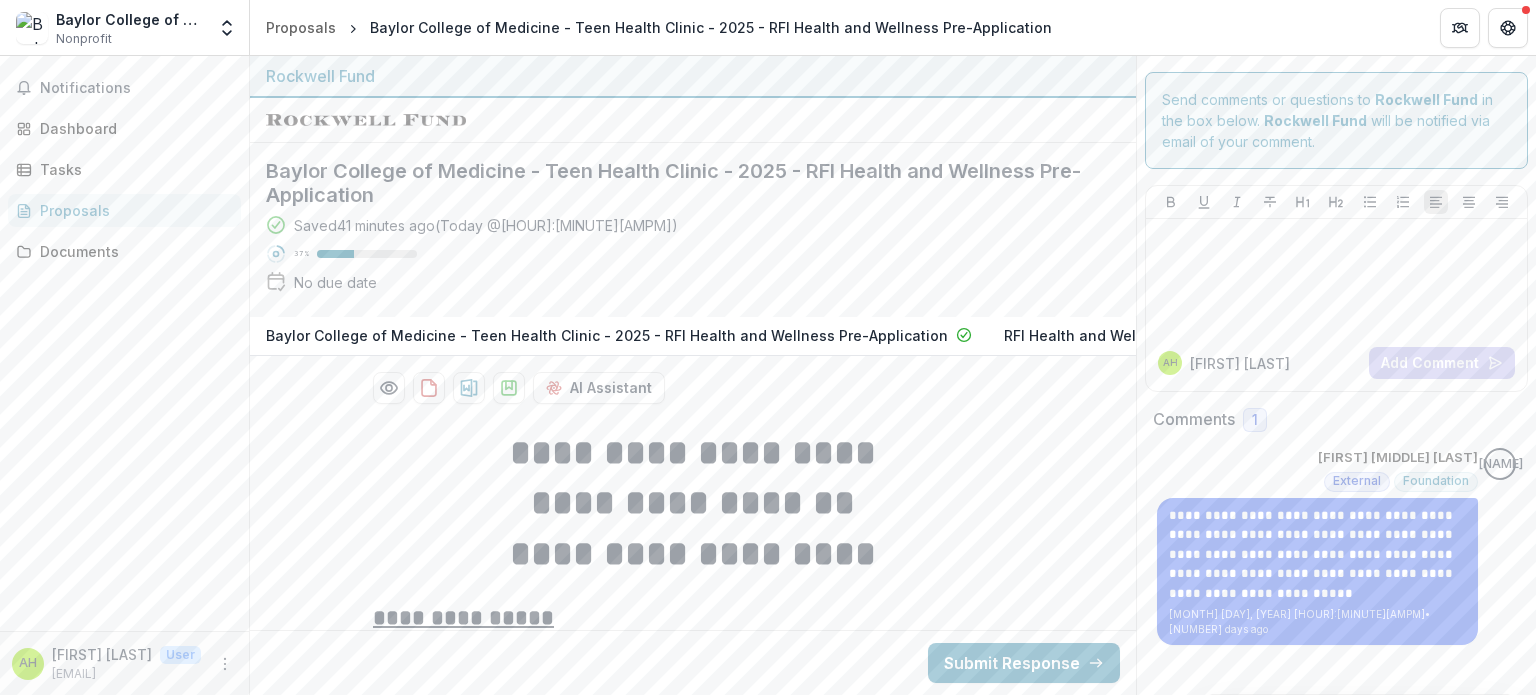 scroll, scrollTop: 0, scrollLeft: 0, axis: both 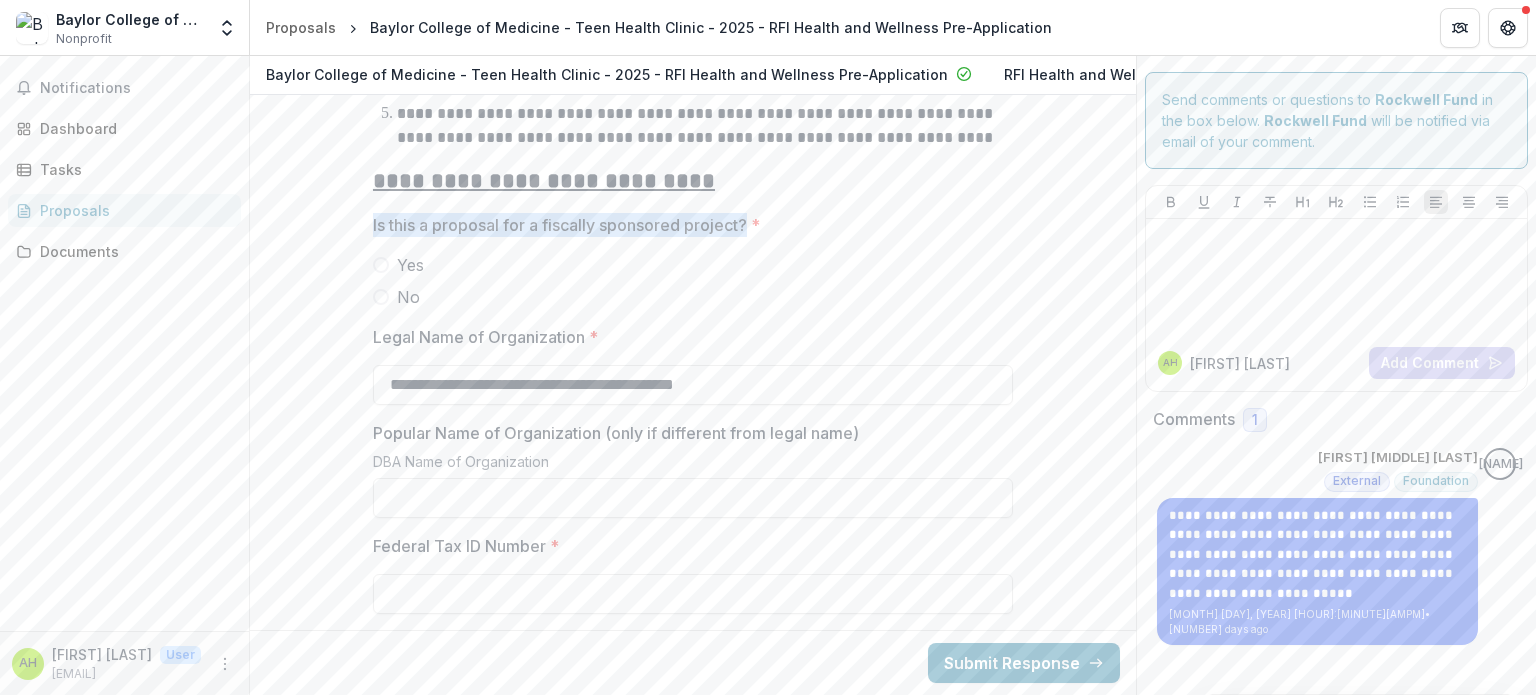 drag, startPoint x: 752, startPoint y: 233, endPoint x: 470, endPoint y: 202, distance: 283.6988 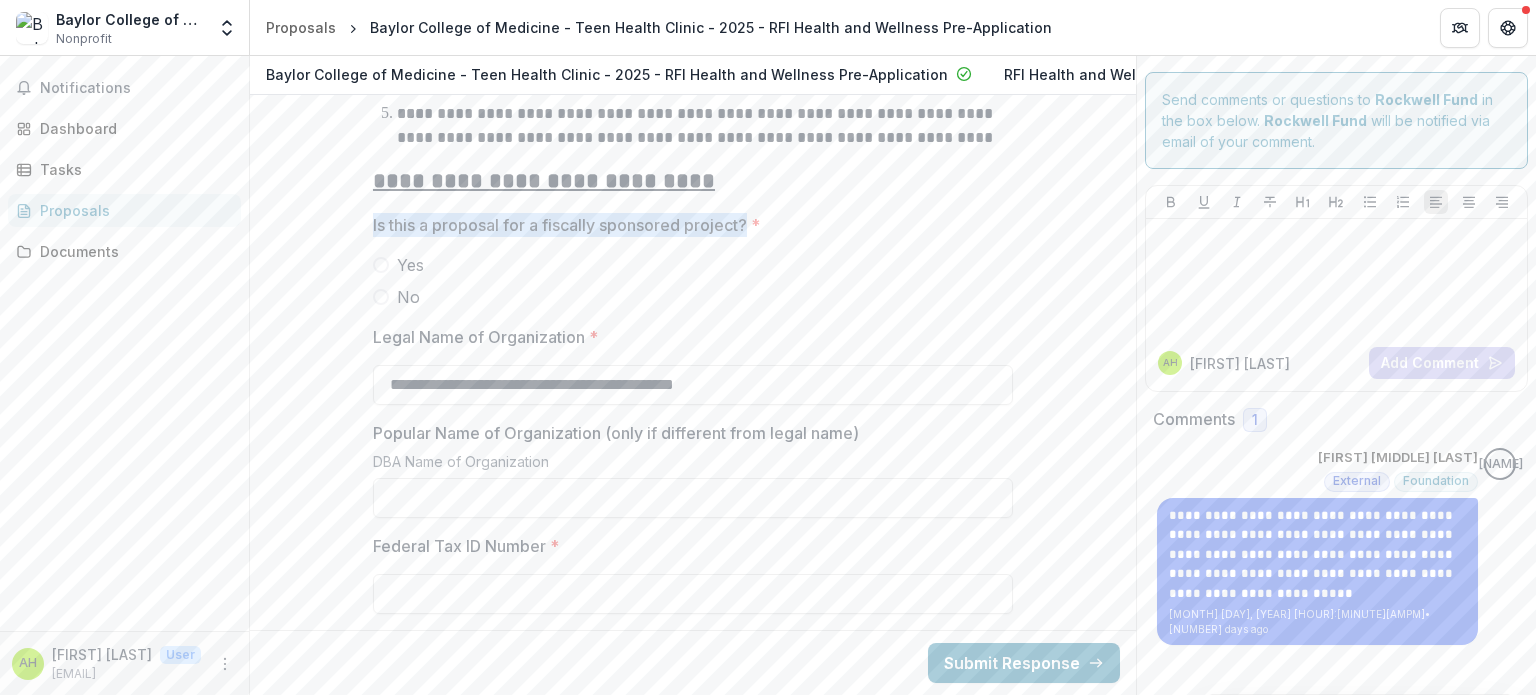 click on "Is this a proposal for a fiscally sponsored project? *" at bounding box center [687, 225] 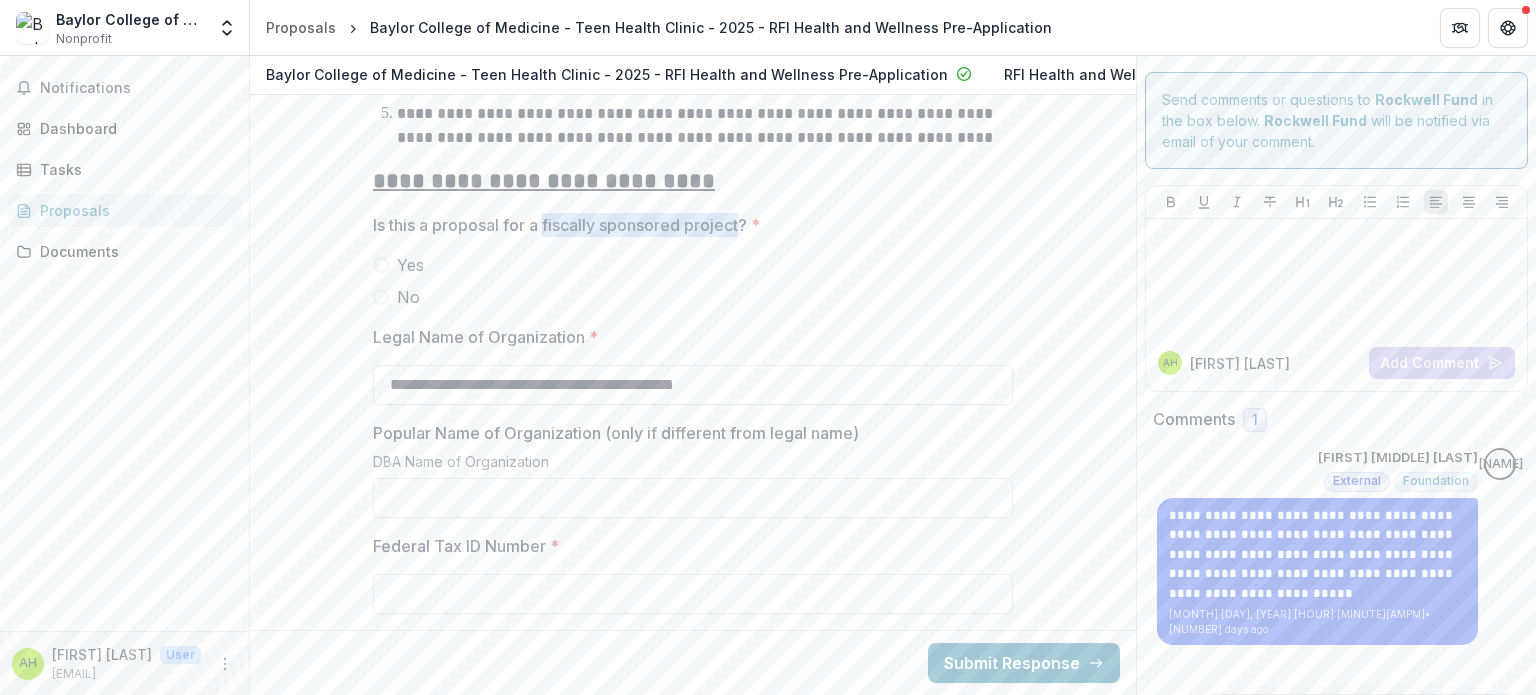 drag, startPoint x: 543, startPoint y: 243, endPoint x: 743, endPoint y: 240, distance: 200.02249 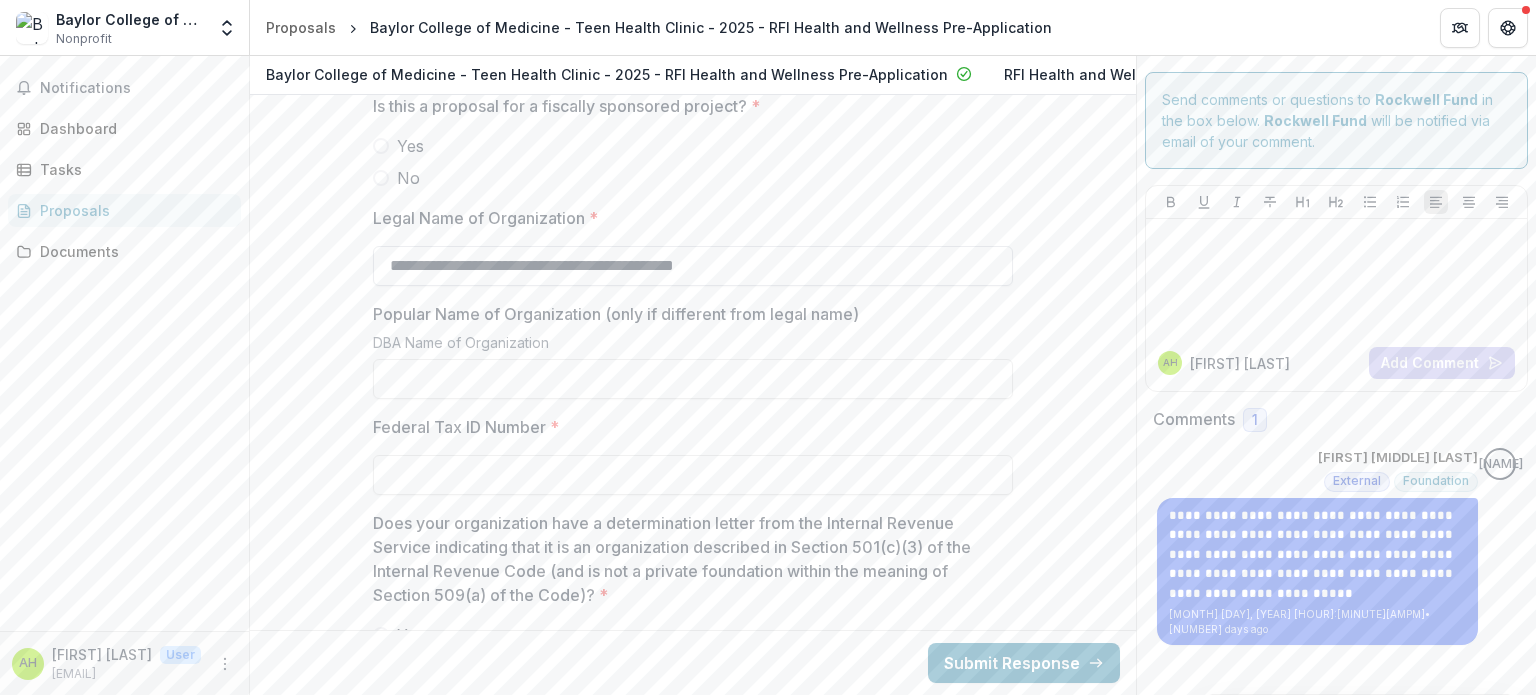 click on "**********" at bounding box center (693, 266) 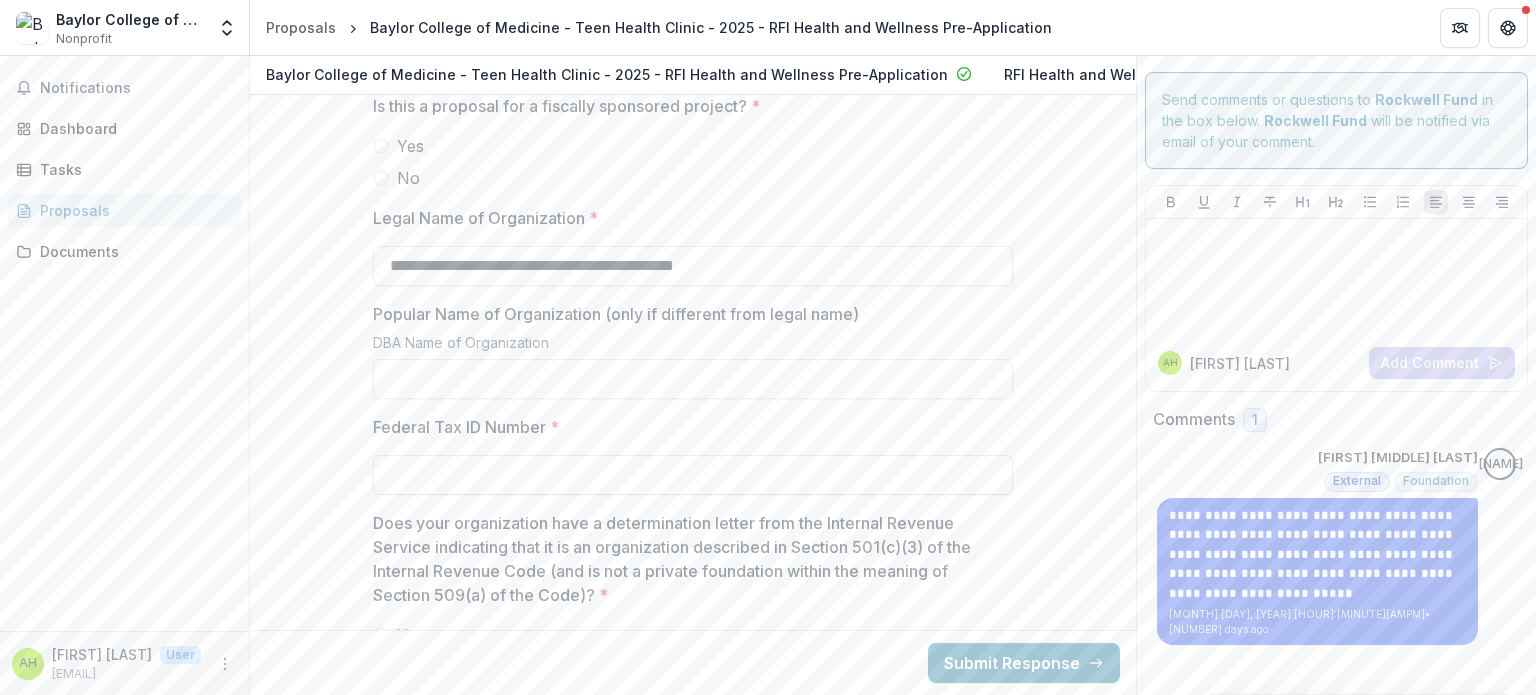 click on "Federal Tax ID Number *" at bounding box center (693, 475) 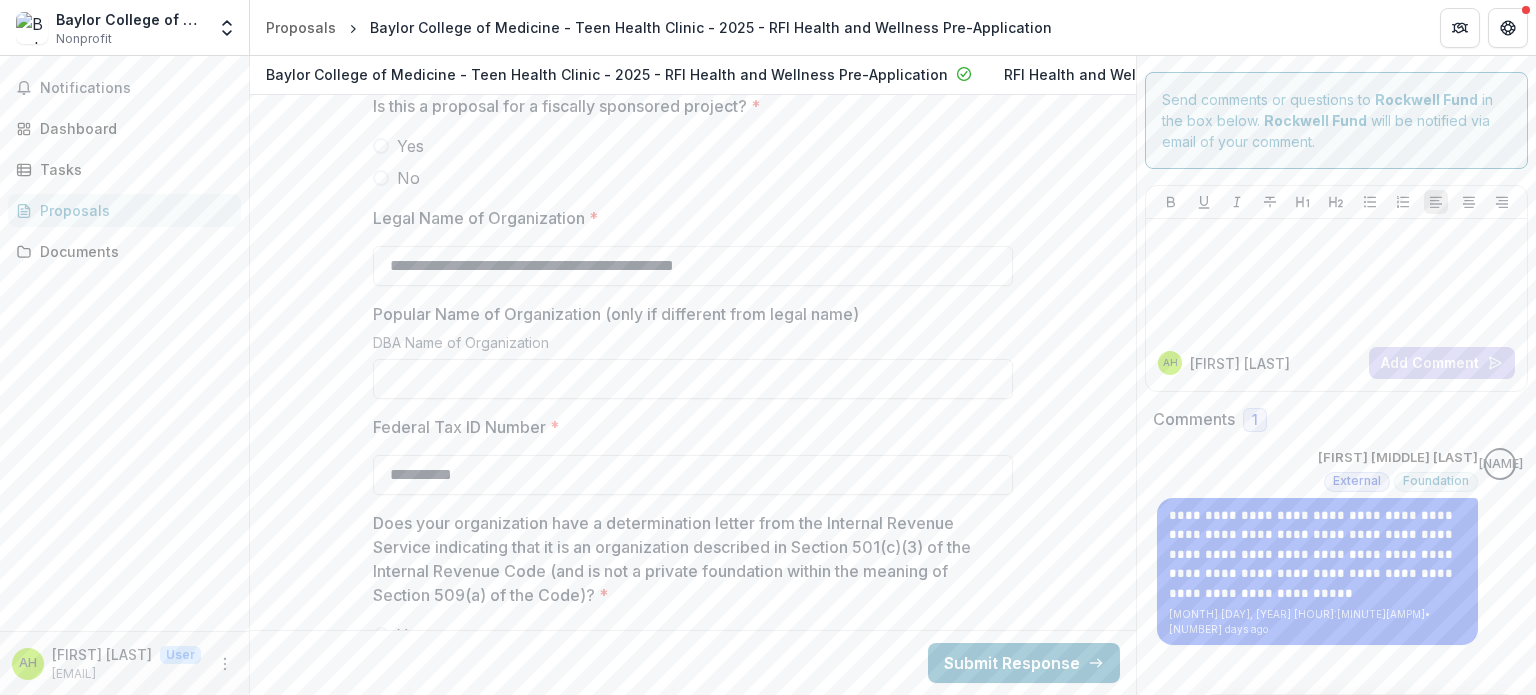 type on "**********" 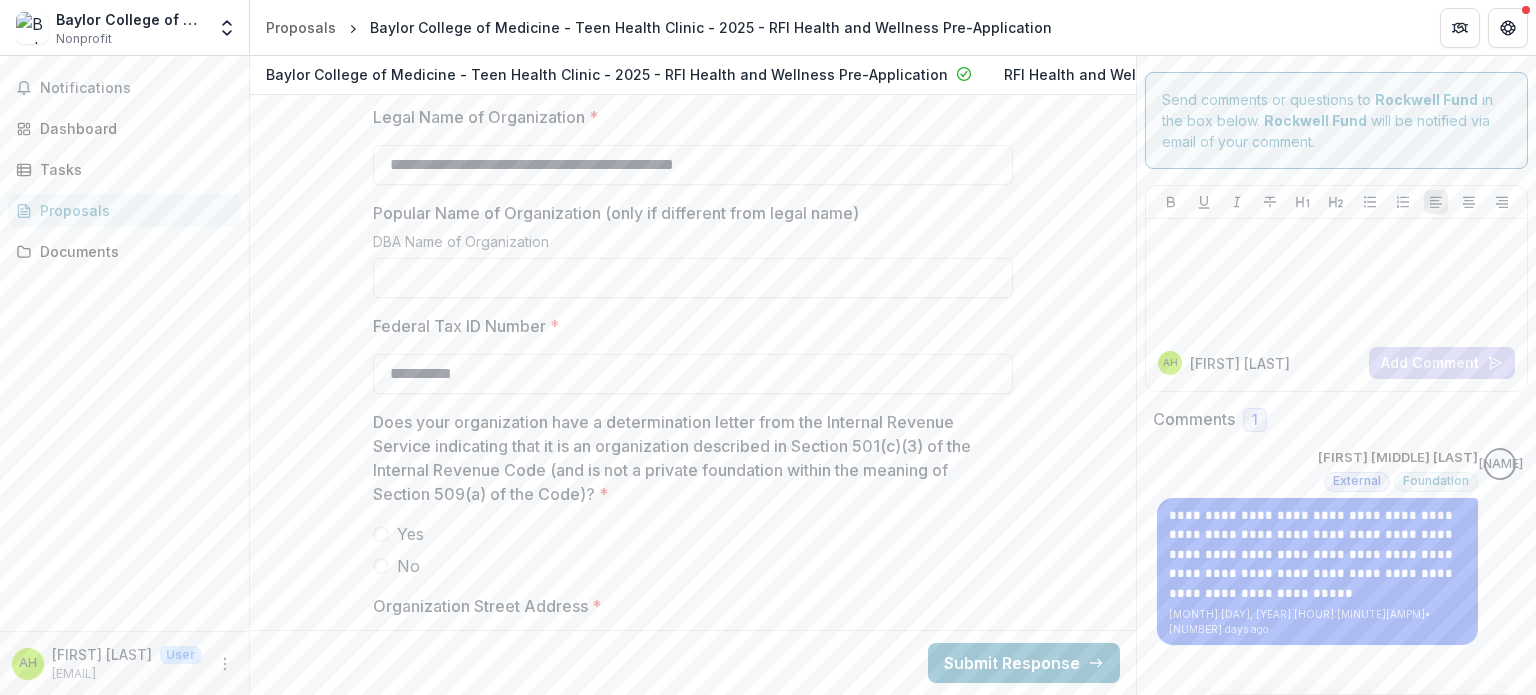 scroll, scrollTop: 1855, scrollLeft: 0, axis: vertical 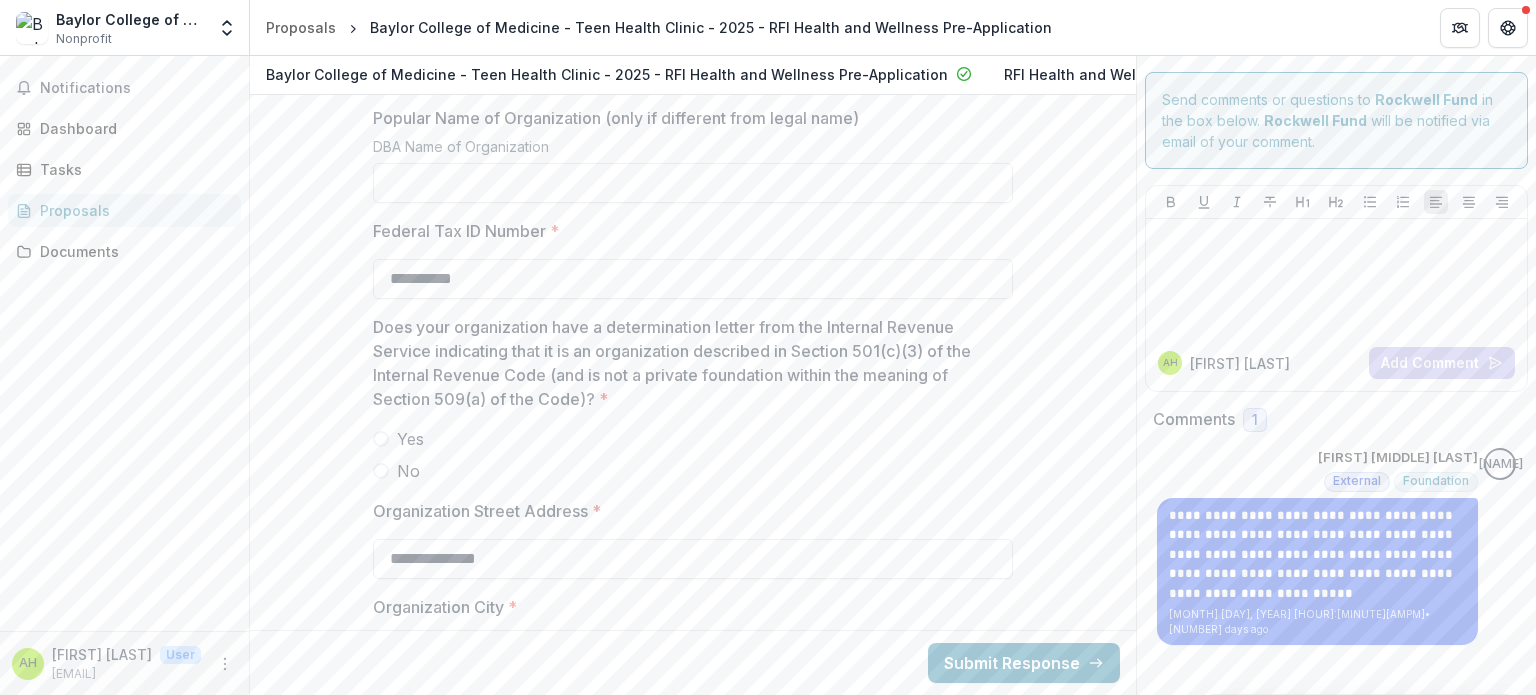 click at bounding box center [381, 439] 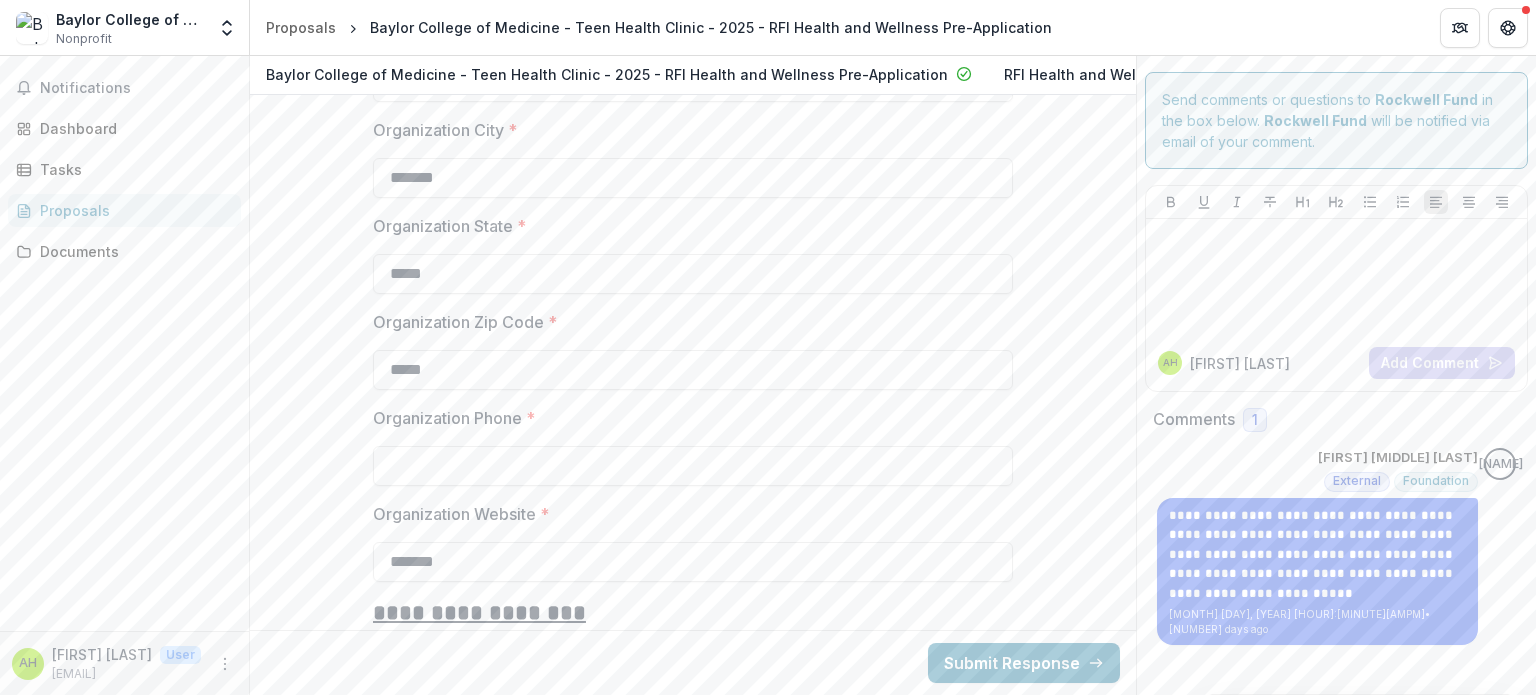 scroll, scrollTop: 2420, scrollLeft: 0, axis: vertical 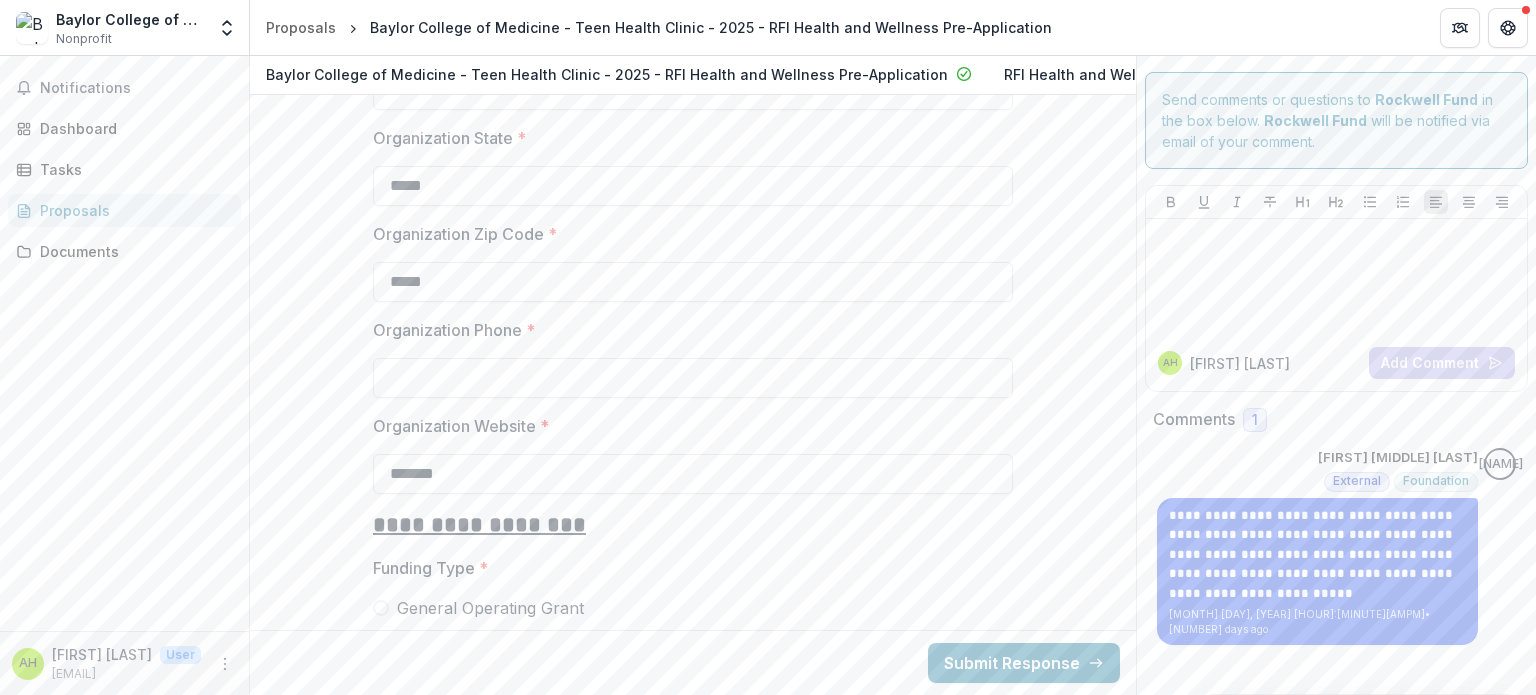 click on "Organization Phone *" at bounding box center (693, 378) 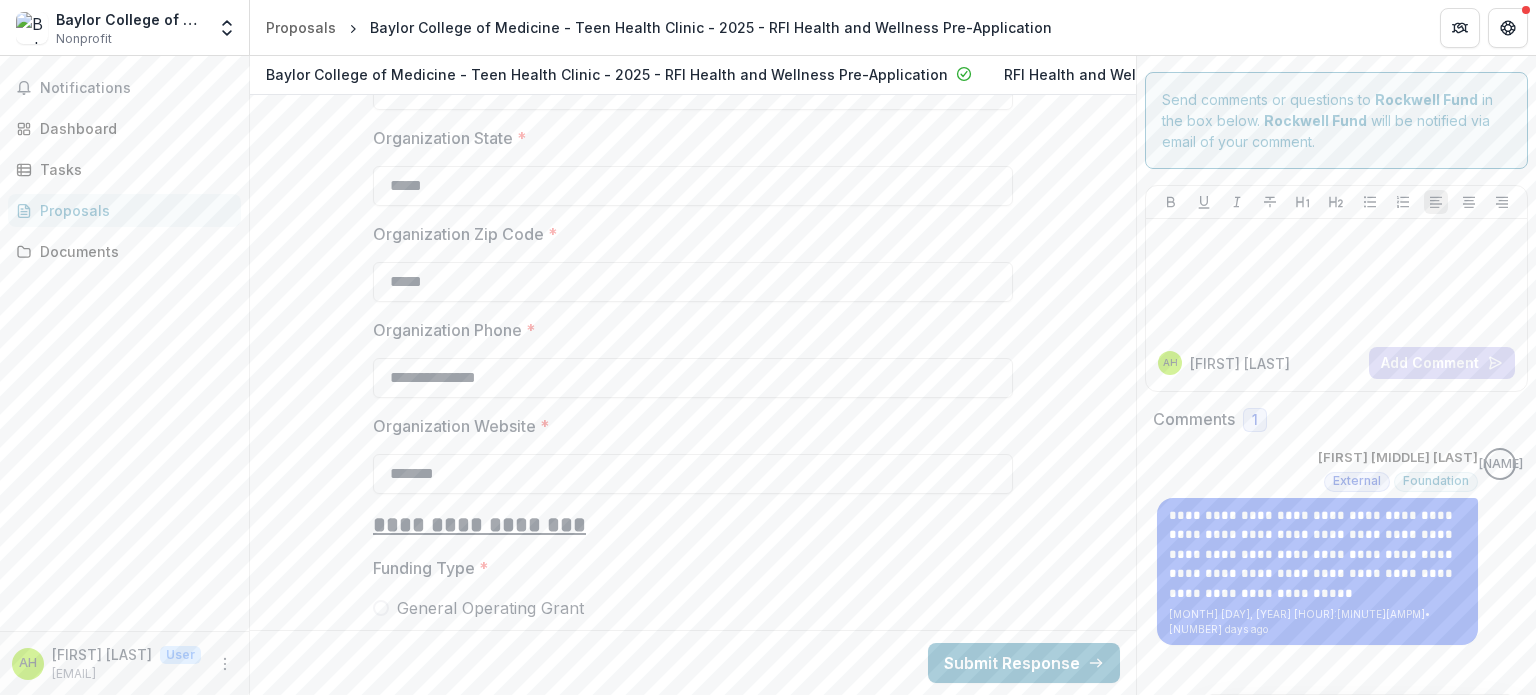 type on "**********" 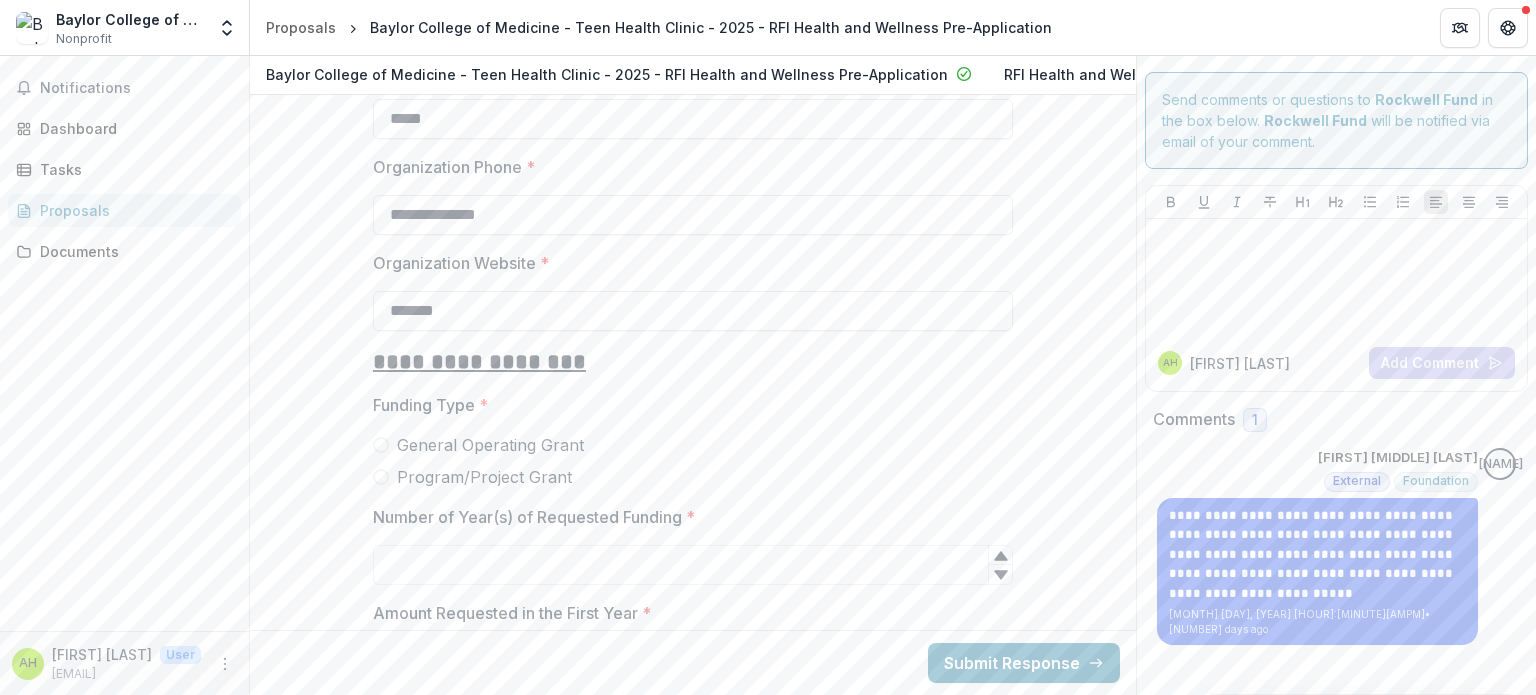 scroll, scrollTop: 2688, scrollLeft: 0, axis: vertical 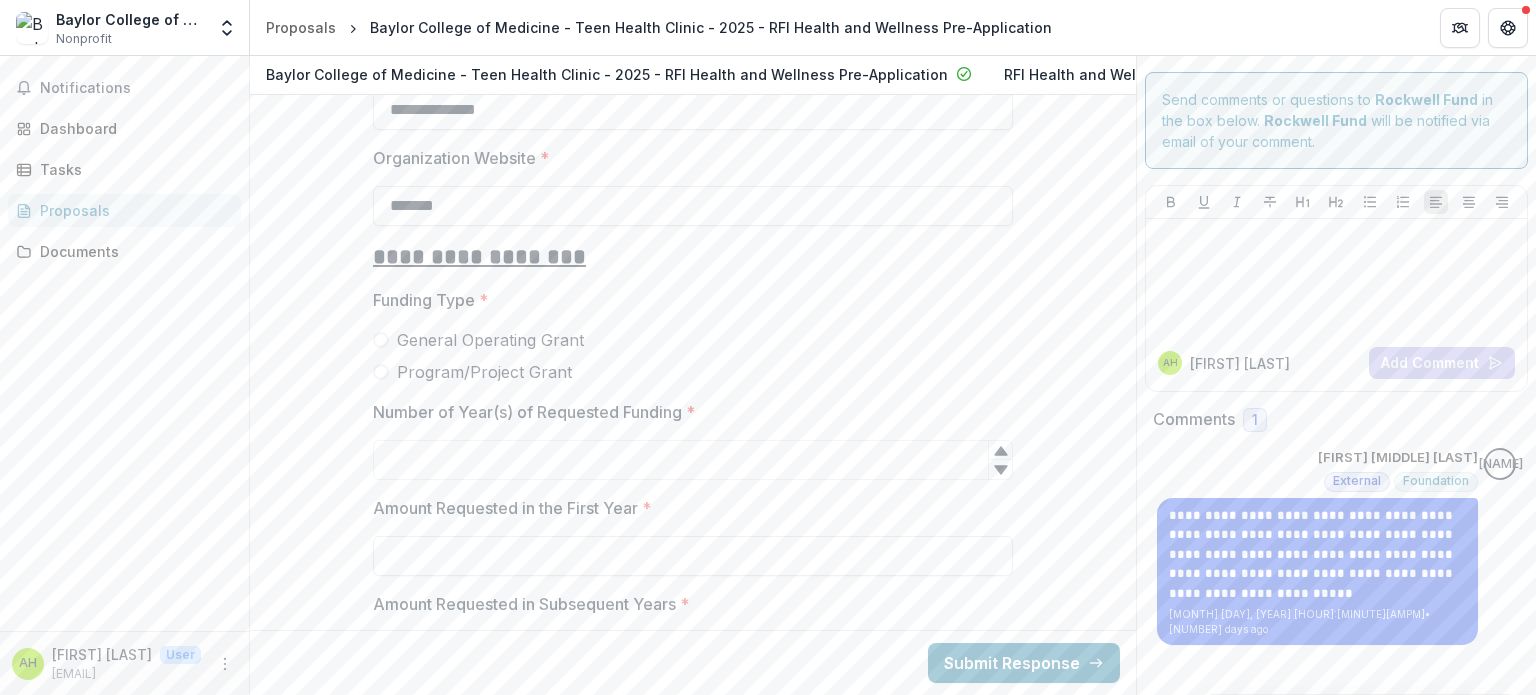 click at bounding box center [381, 372] 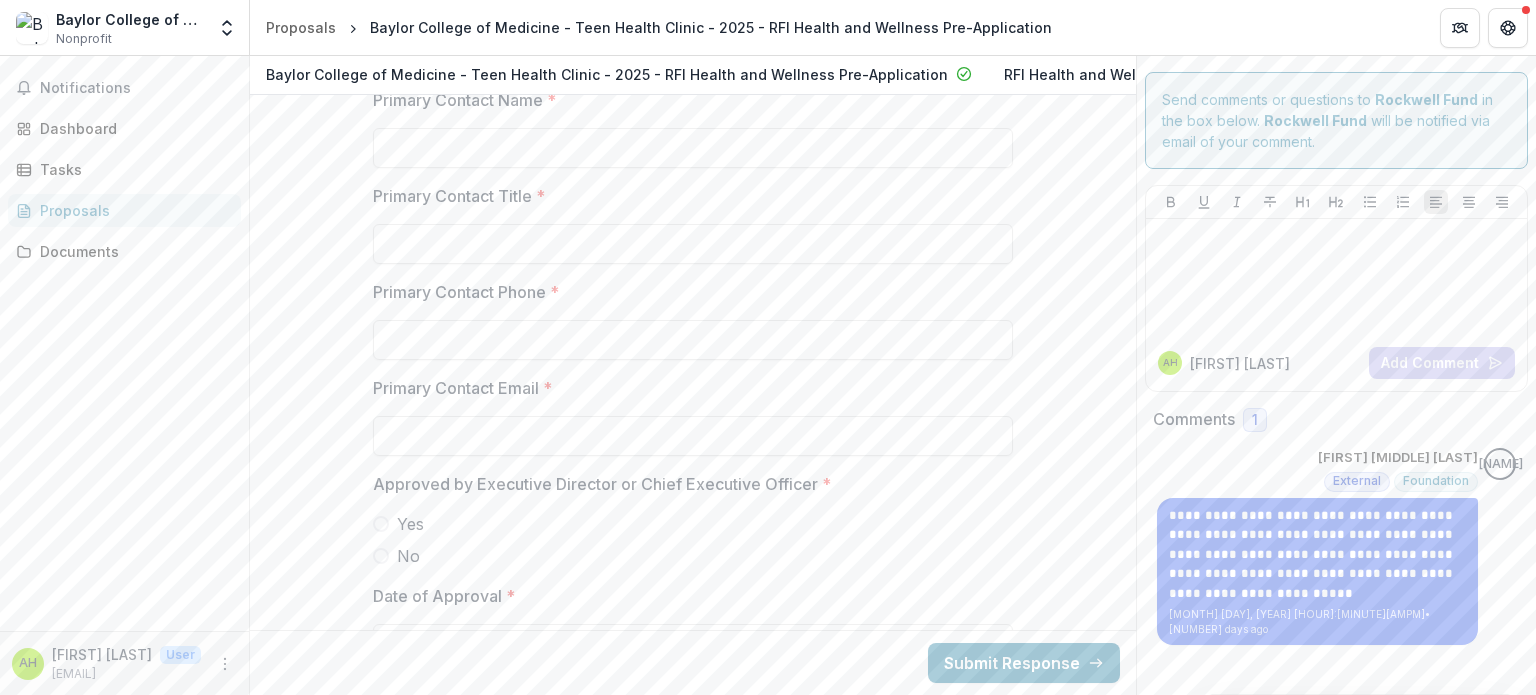 scroll, scrollTop: 3612, scrollLeft: 0, axis: vertical 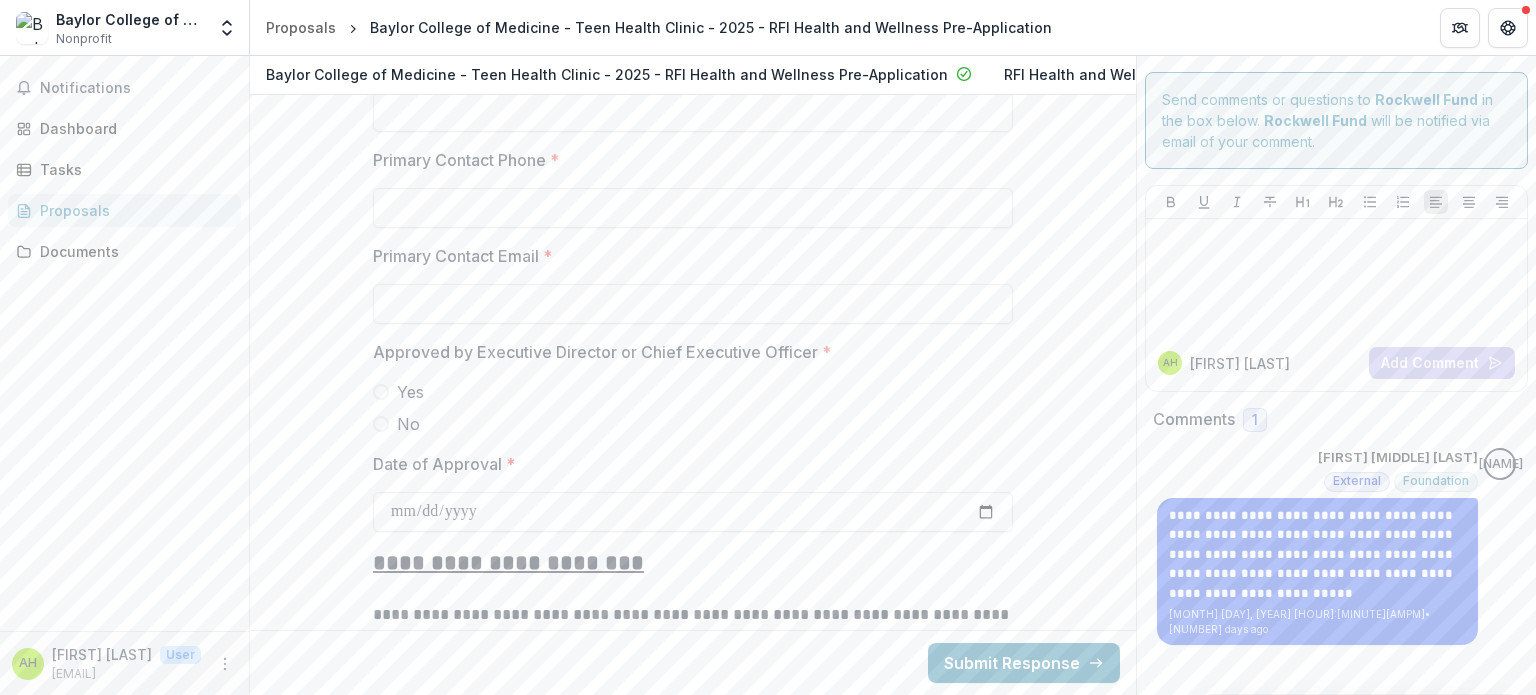 click at bounding box center (381, 392) 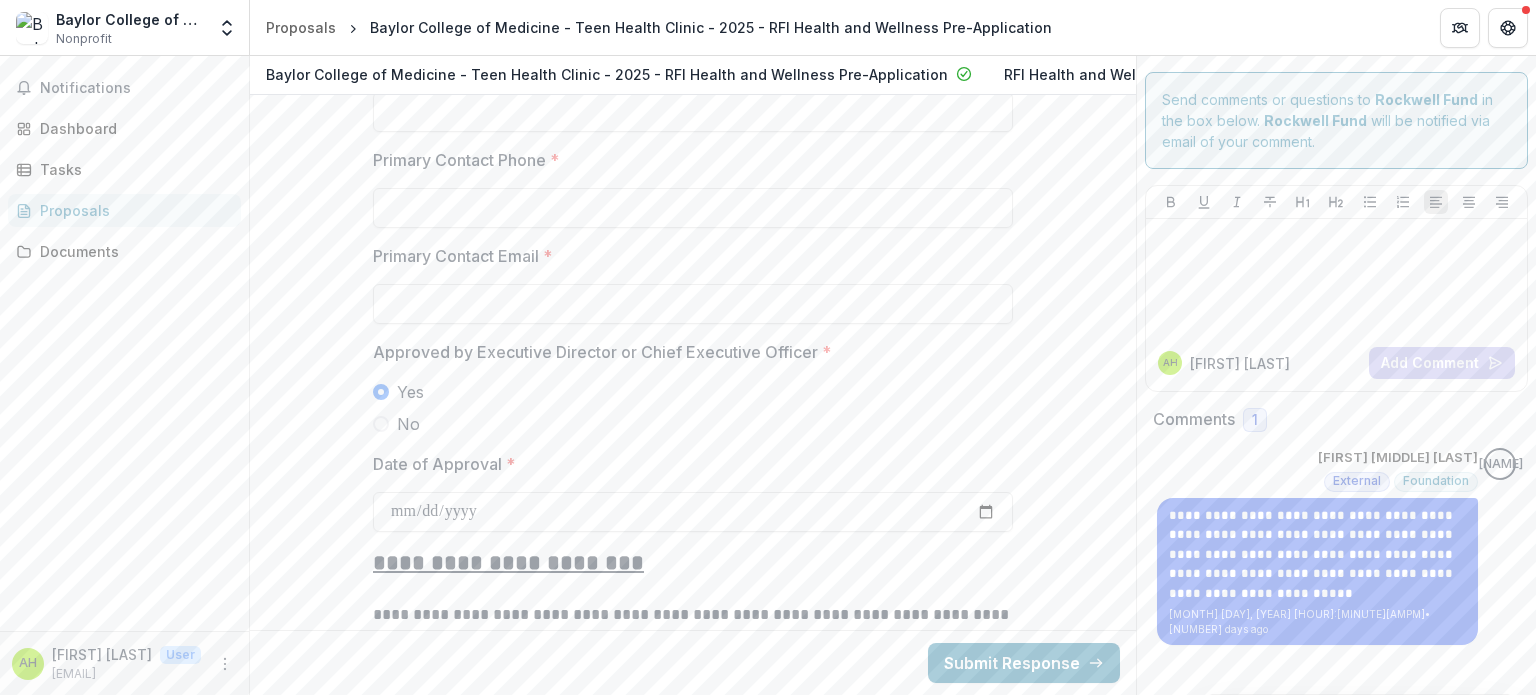 click on "**********" at bounding box center [693, 3517] 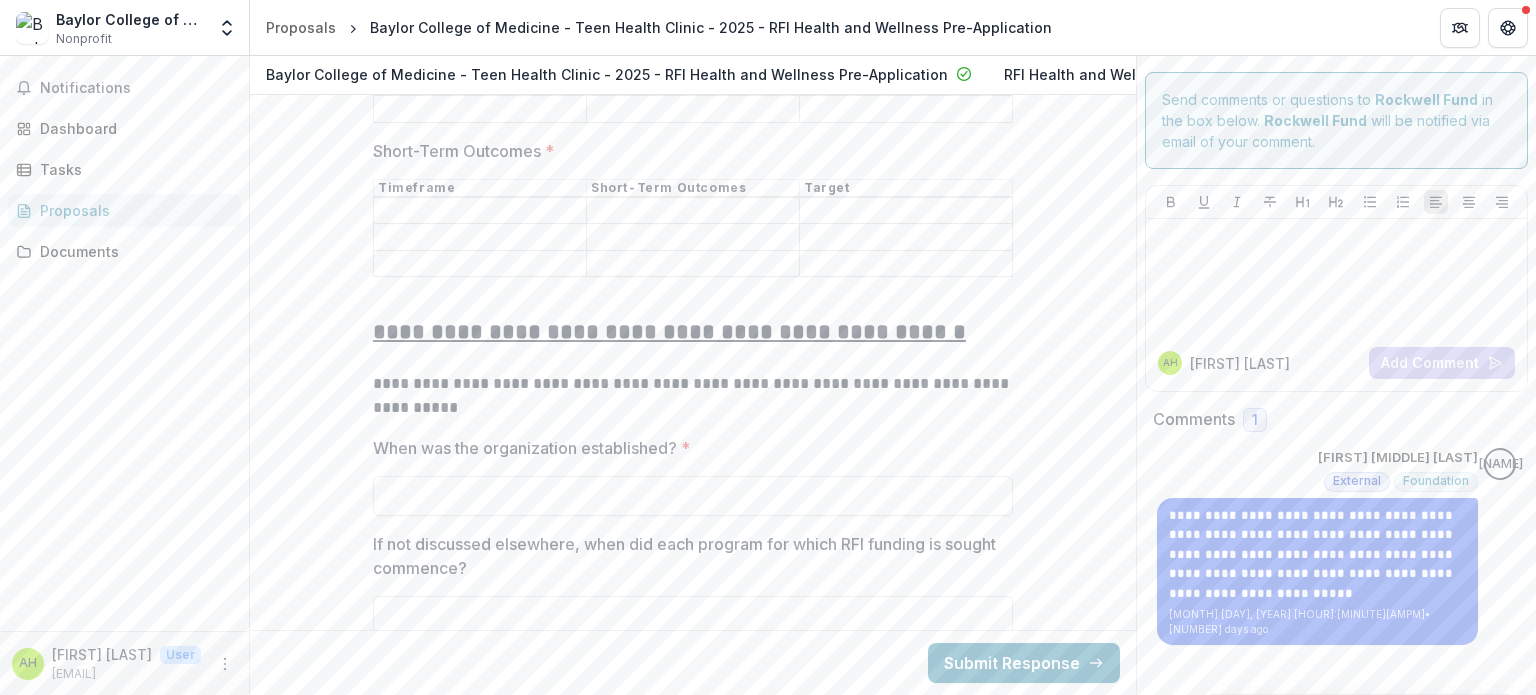 scroll, scrollTop: 6624, scrollLeft: 0, axis: vertical 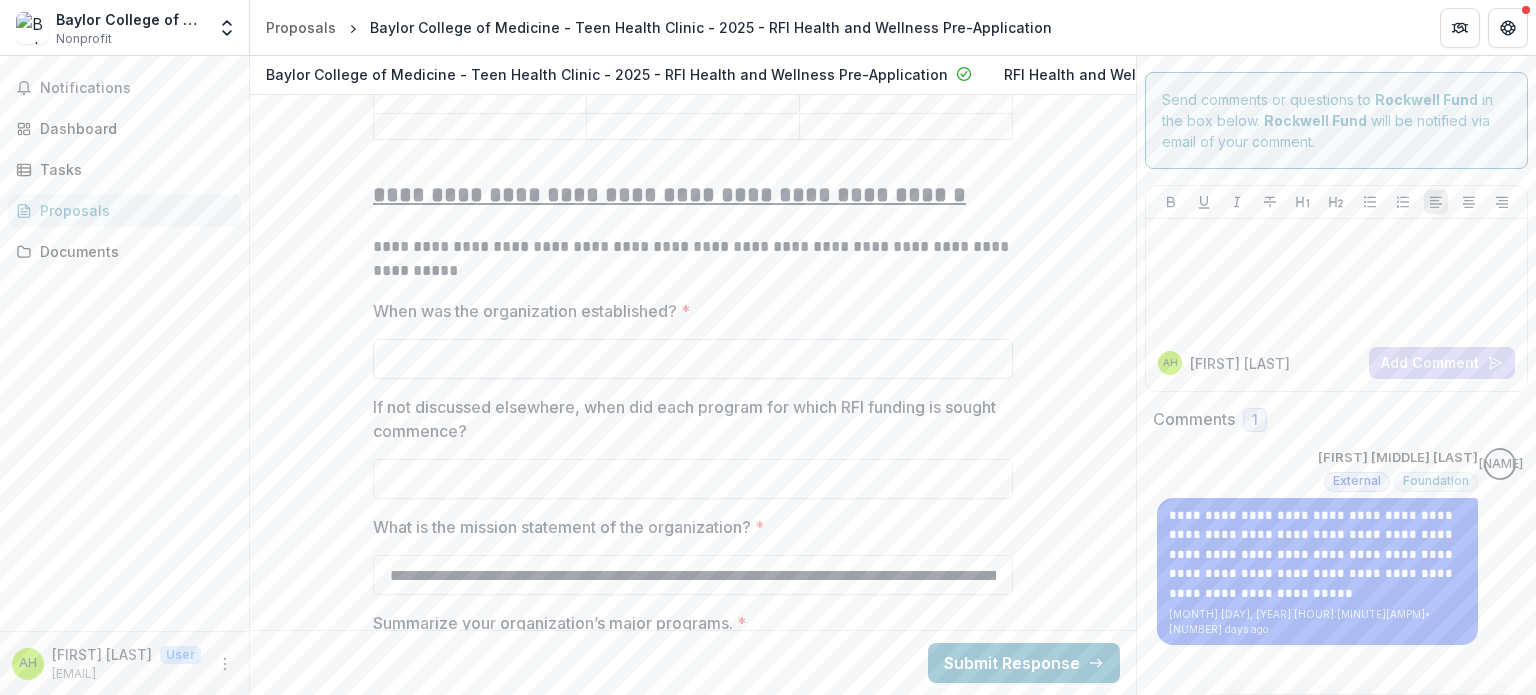 click on "When was the organization established? *" at bounding box center [693, 359] 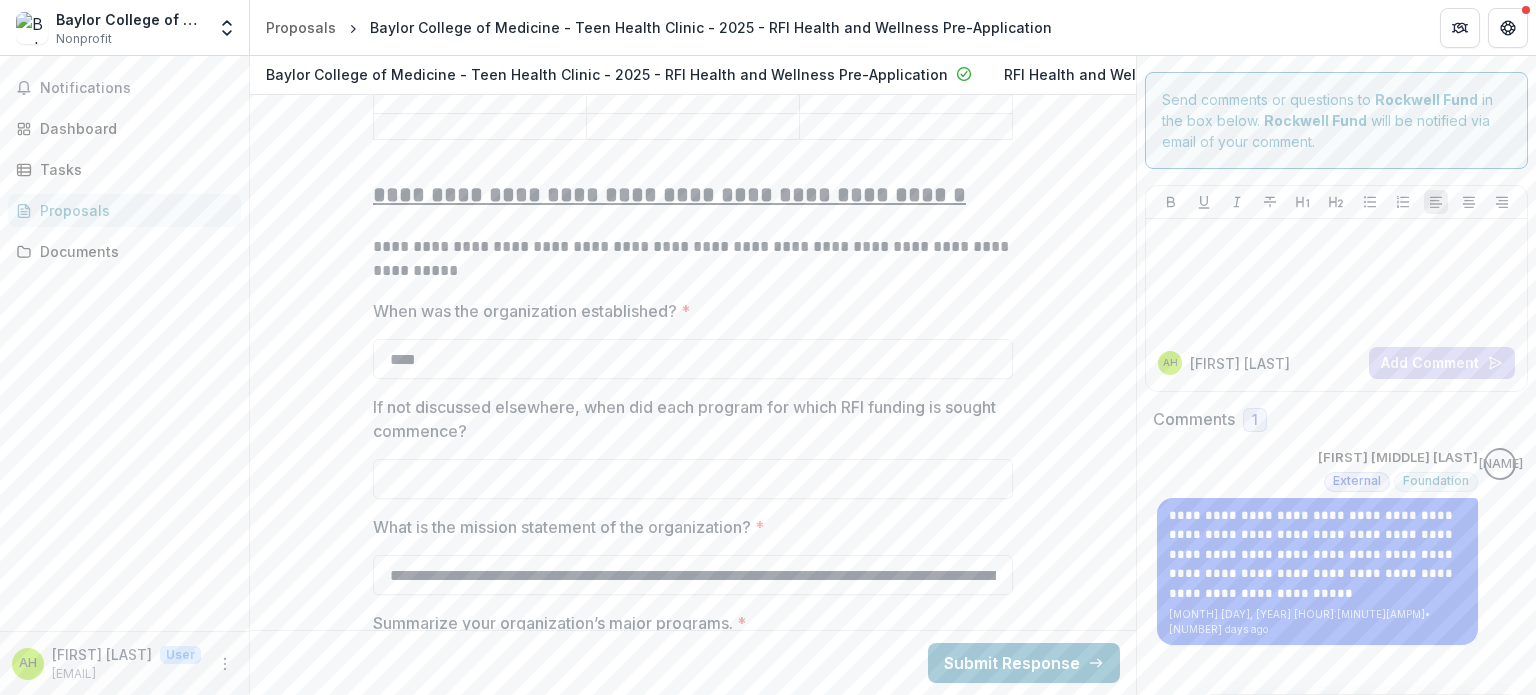 type on "****" 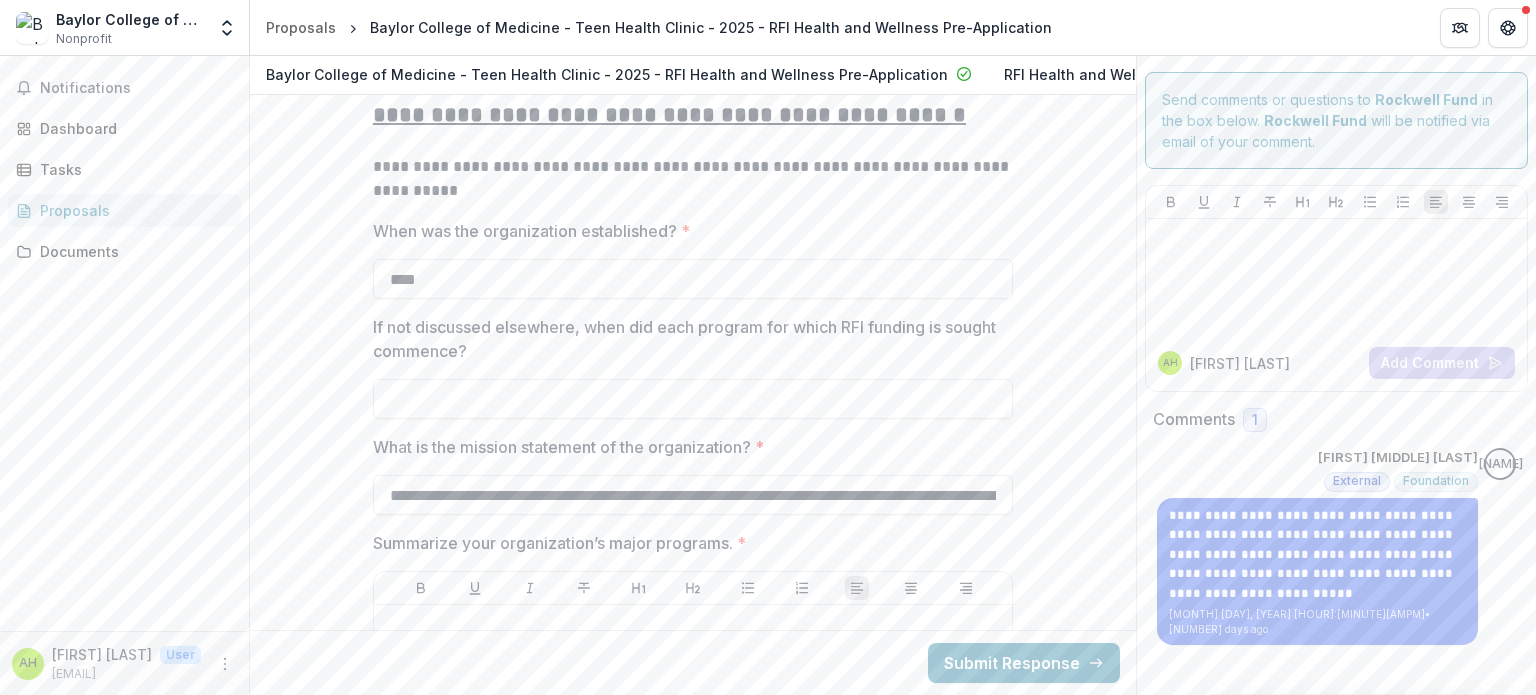scroll, scrollTop: 6900, scrollLeft: 0, axis: vertical 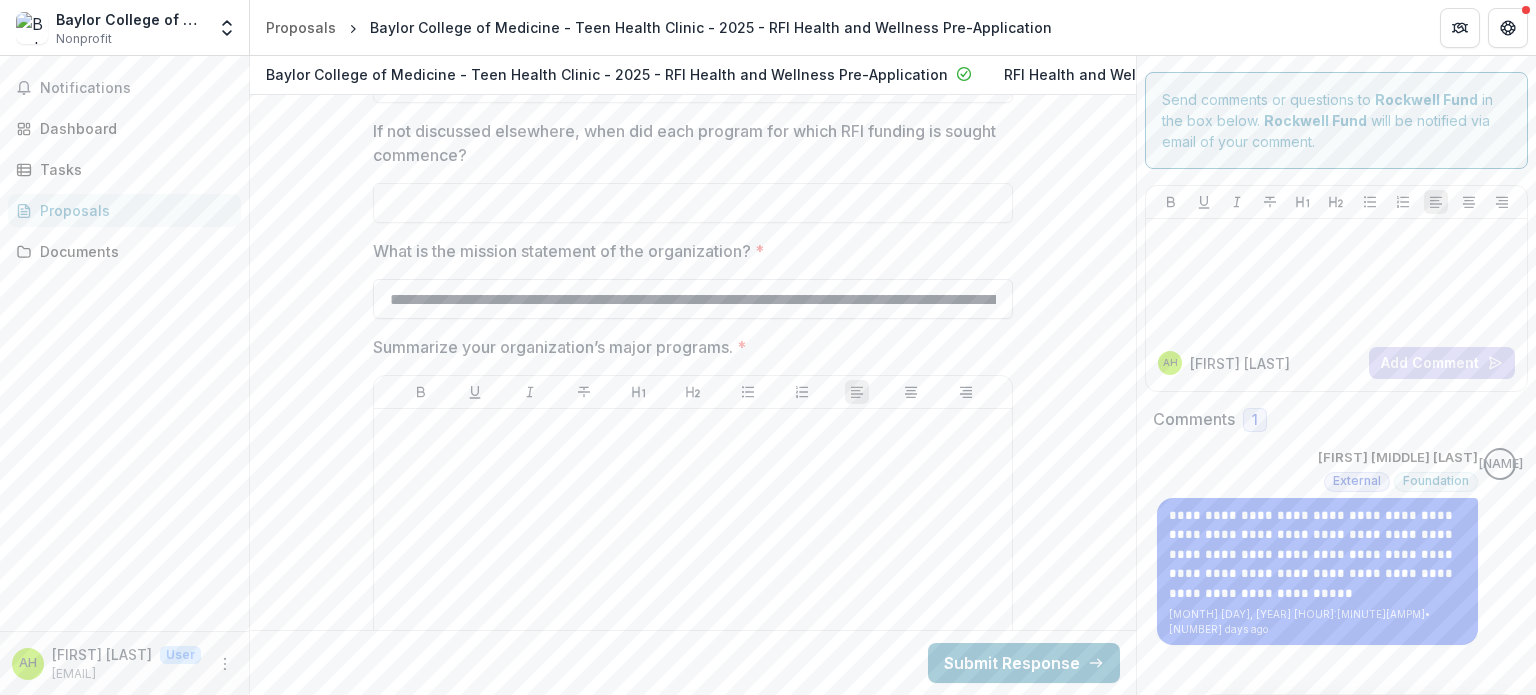 click on "**********" at bounding box center [693, 299] 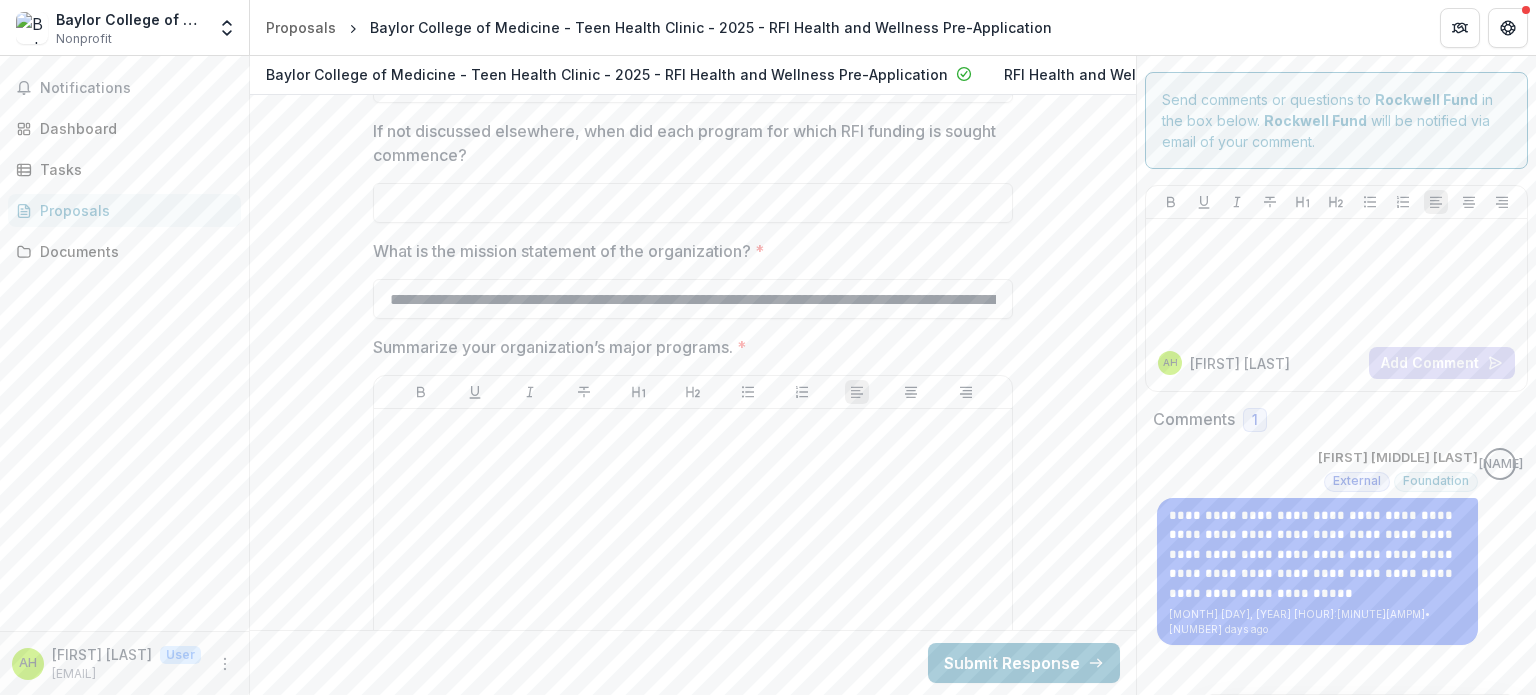 click on "**********" at bounding box center [693, 229] 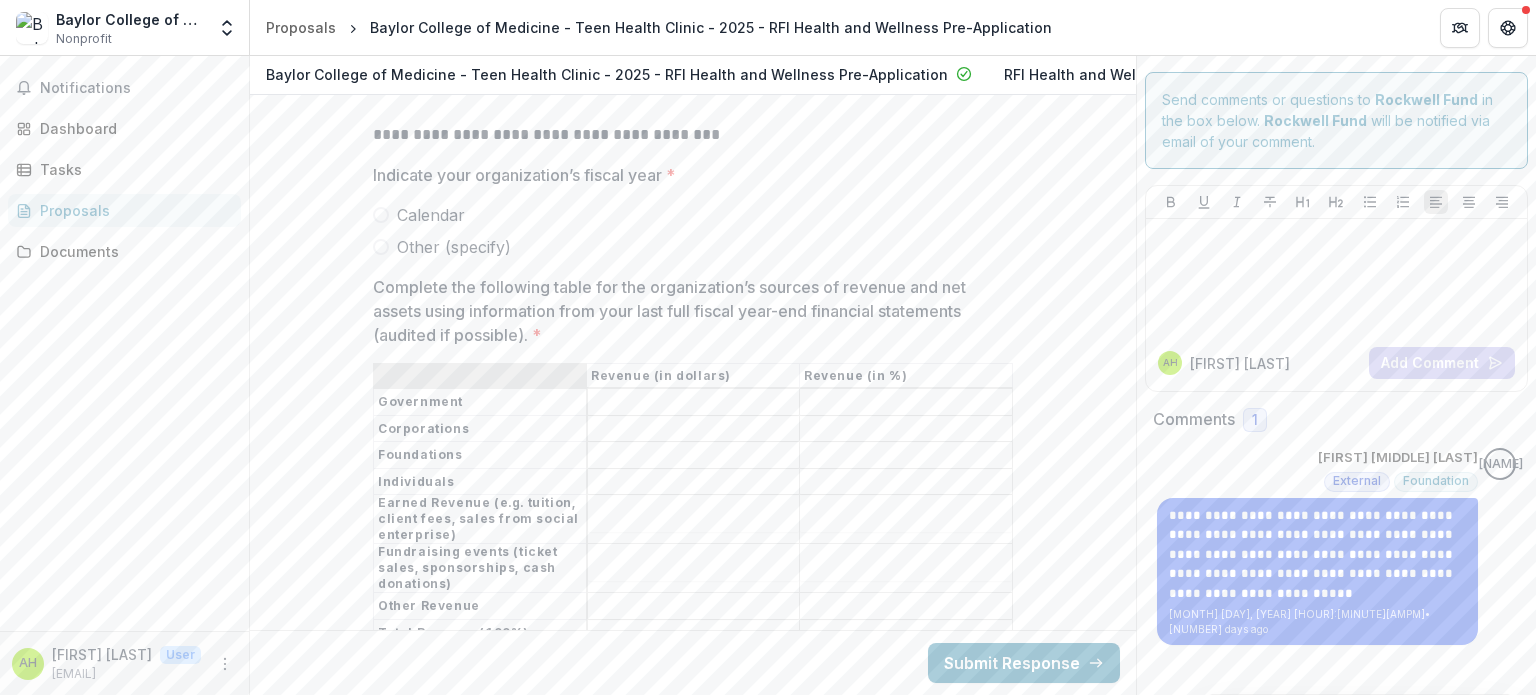 scroll, scrollTop: 9739, scrollLeft: 0, axis: vertical 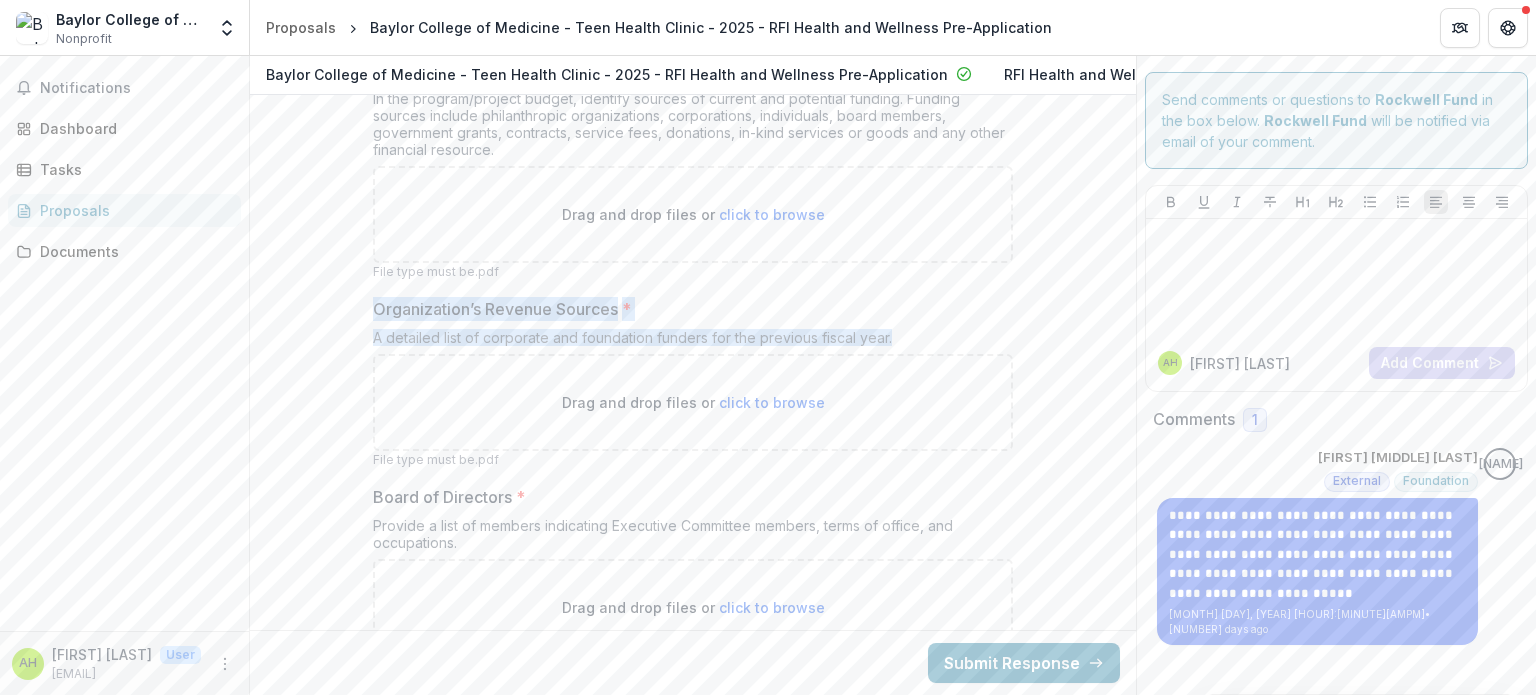 drag, startPoint x: 903, startPoint y: 289, endPoint x: 368, endPoint y: 266, distance: 535.49414 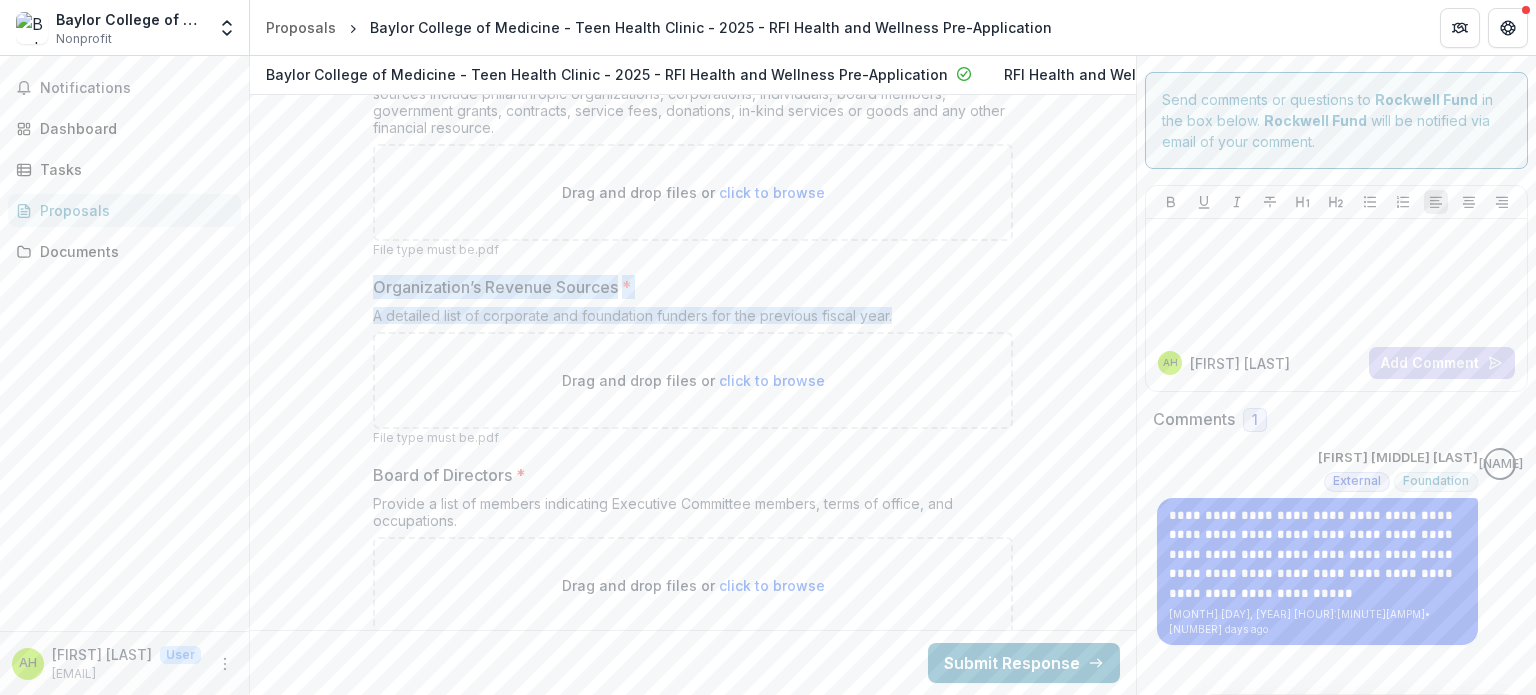scroll, scrollTop: 12779, scrollLeft: 0, axis: vertical 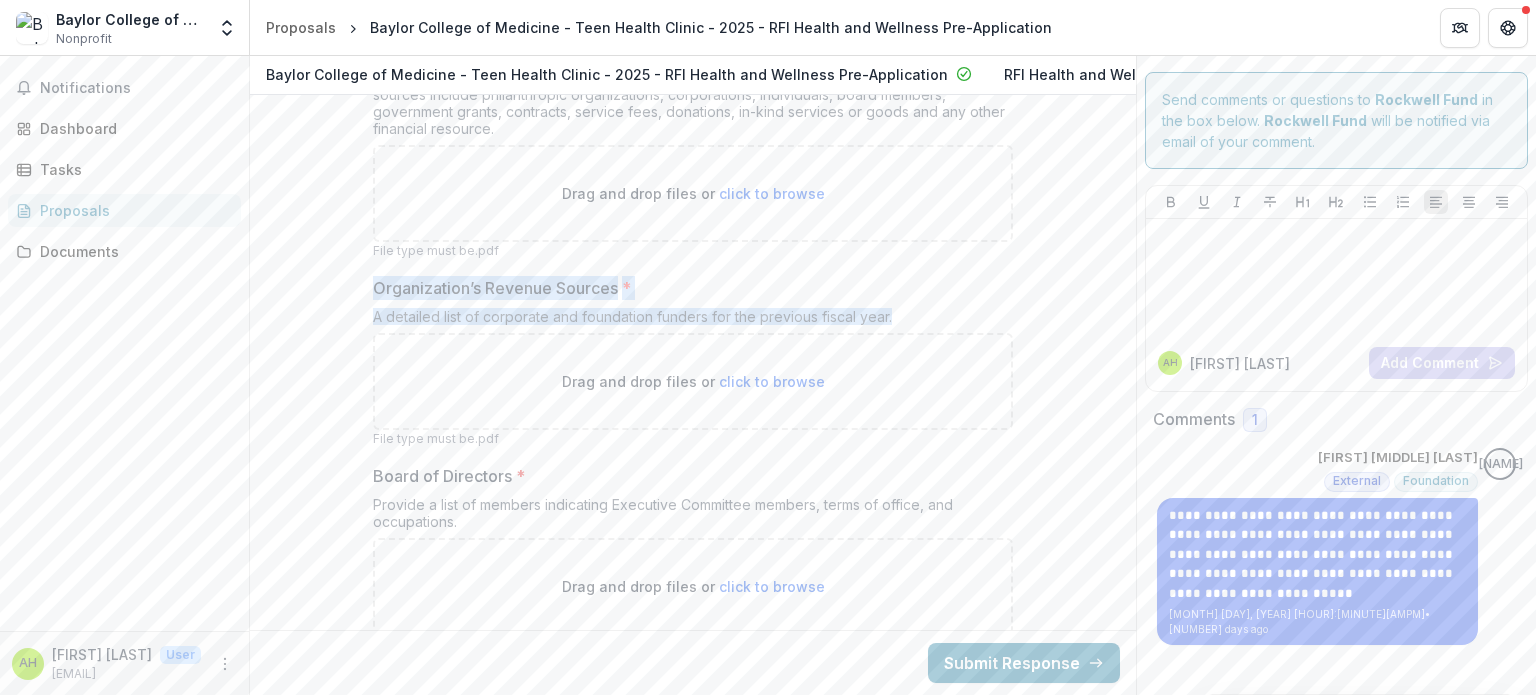 copy on "Organization’s Revenue Sources * A detailed list of corporate and foundation funders for the previous fiscal year." 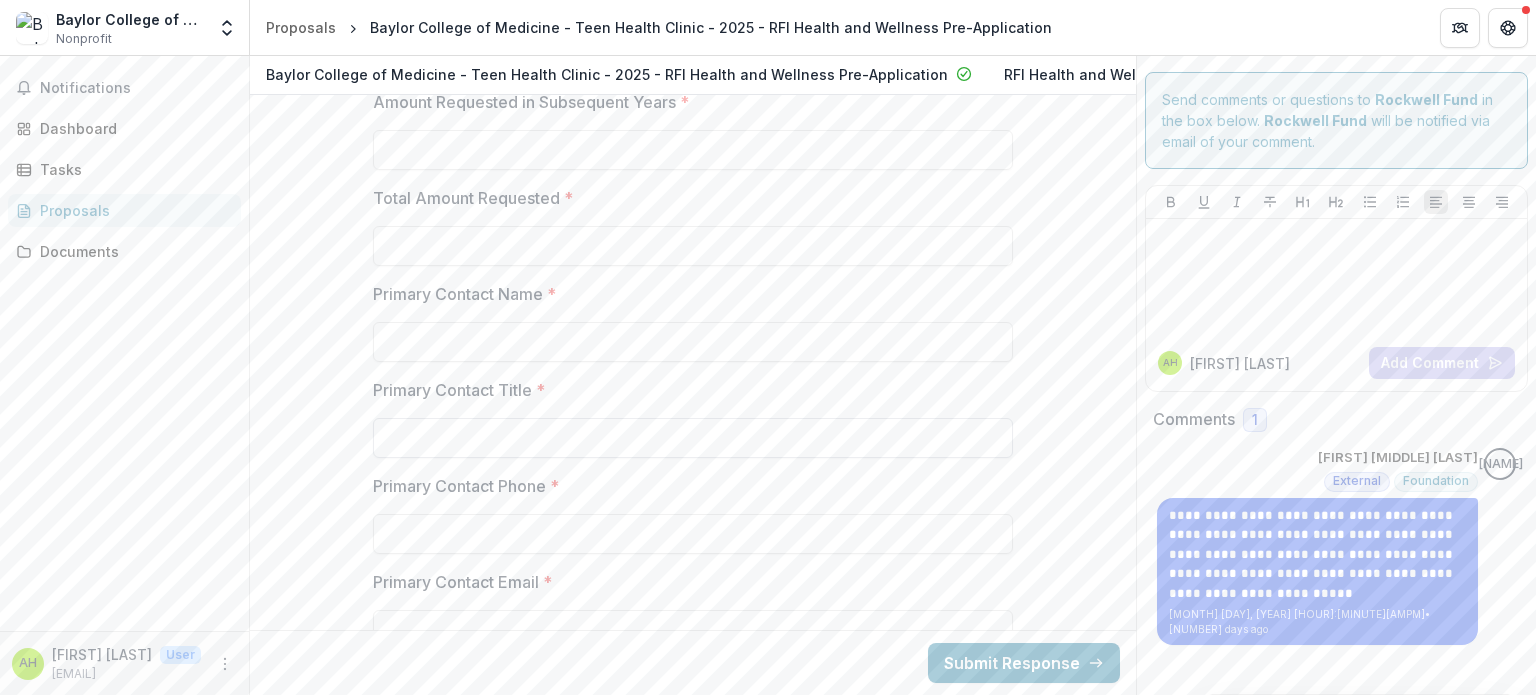 scroll, scrollTop: 3365, scrollLeft: 0, axis: vertical 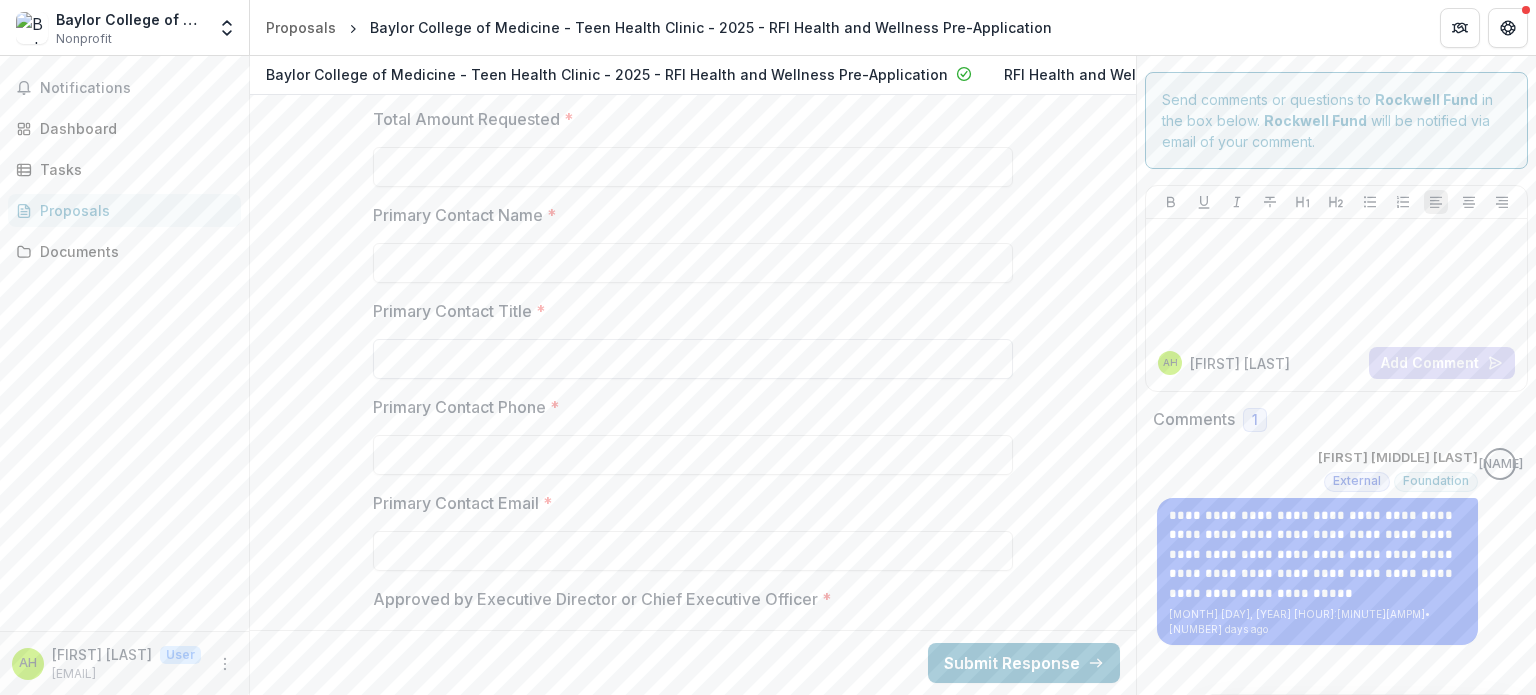 click on "Primary Contact Title *" at bounding box center (693, 359) 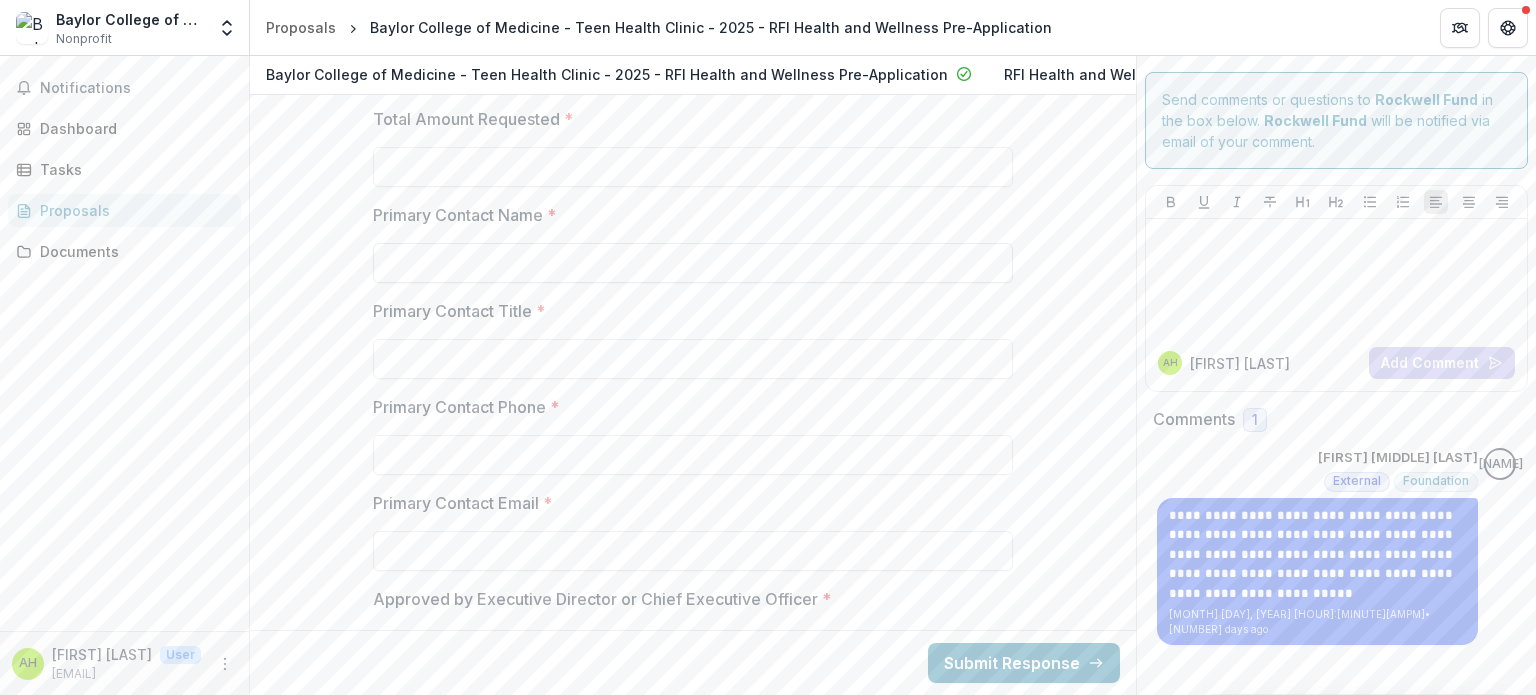 click on "Primary Contact Name *" at bounding box center [693, 263] 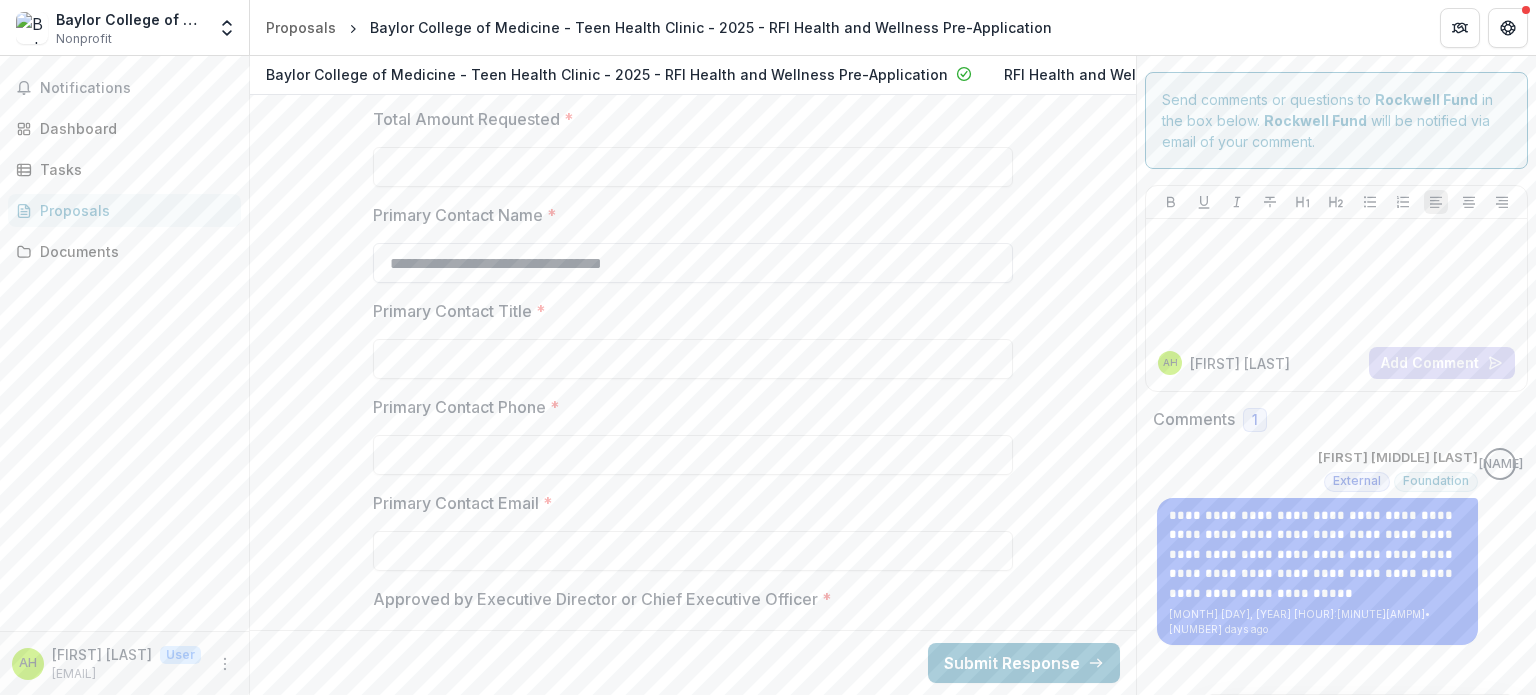type on "**********" 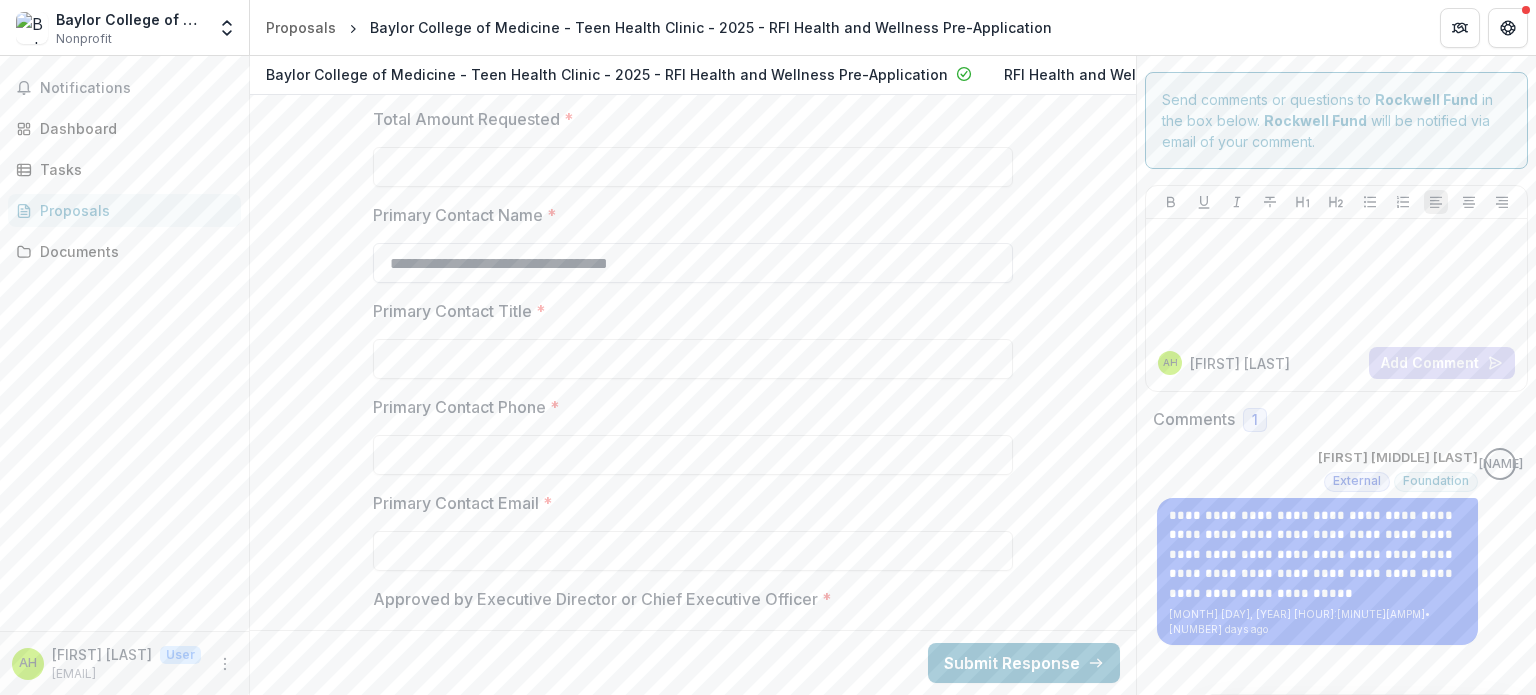 click on "**********" at bounding box center [693, 263] 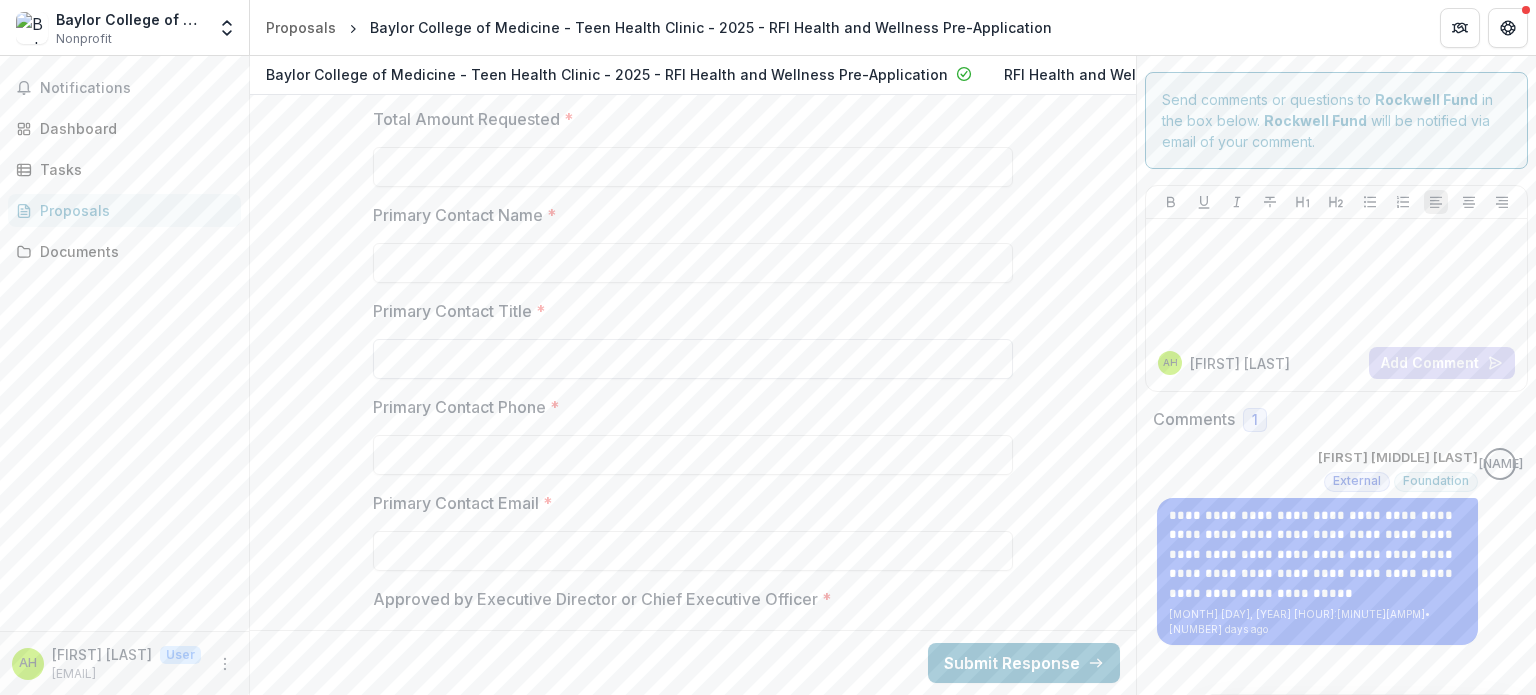click on "Primary Contact Title *" at bounding box center (693, 359) 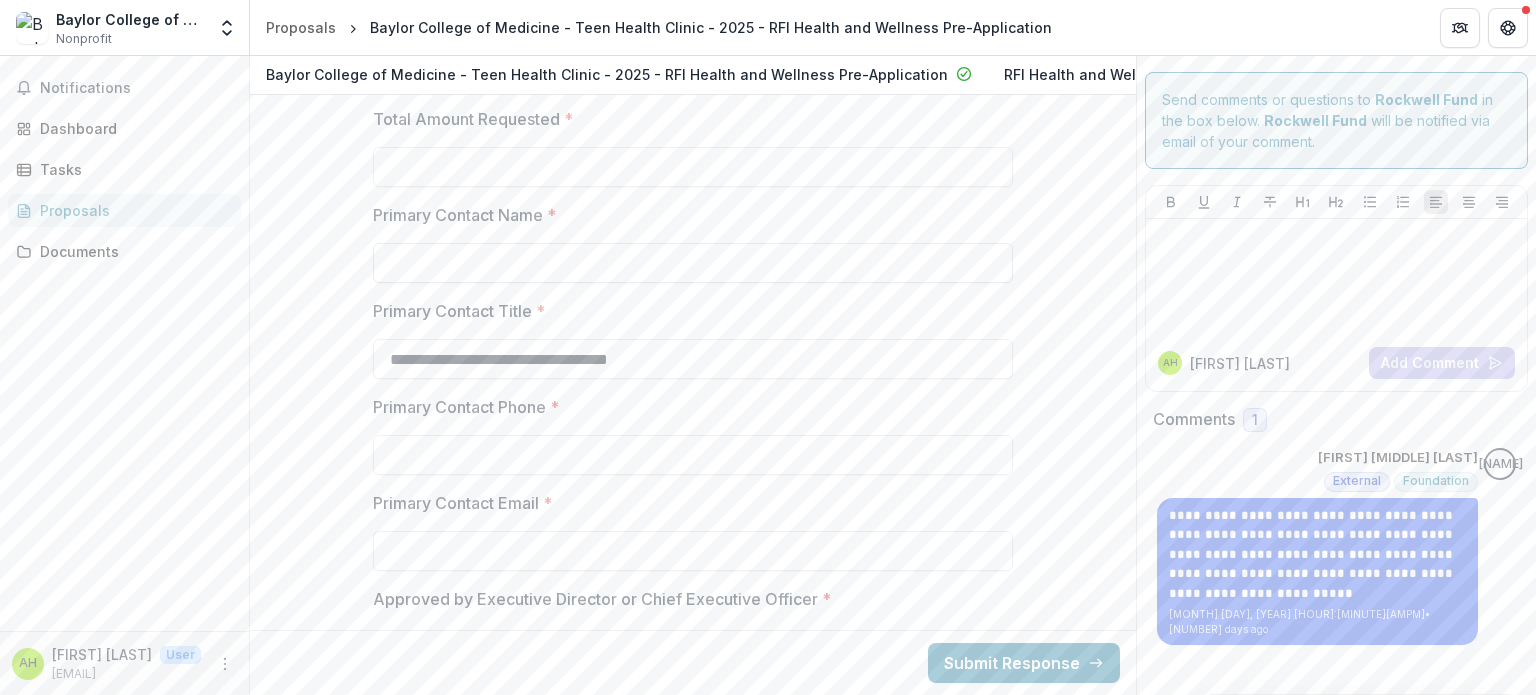 type on "**********" 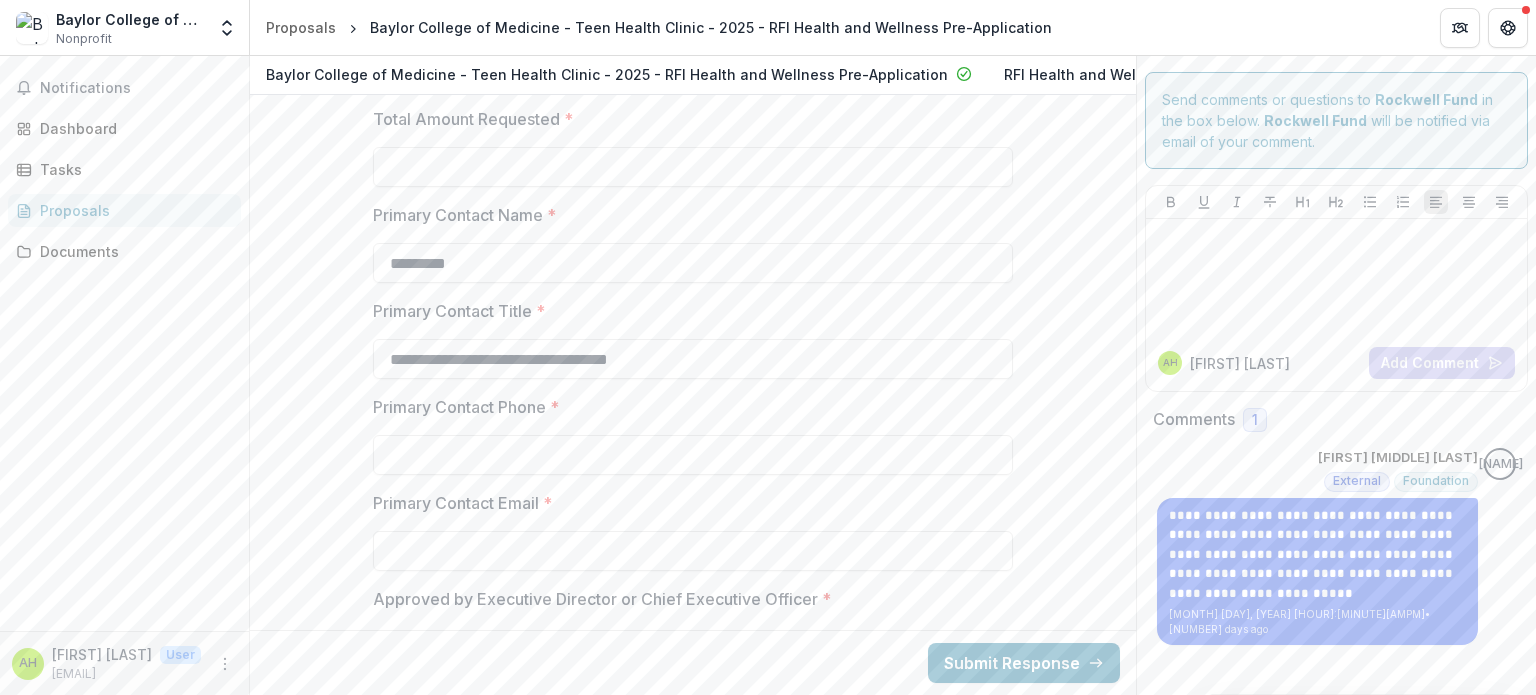 type on "*********" 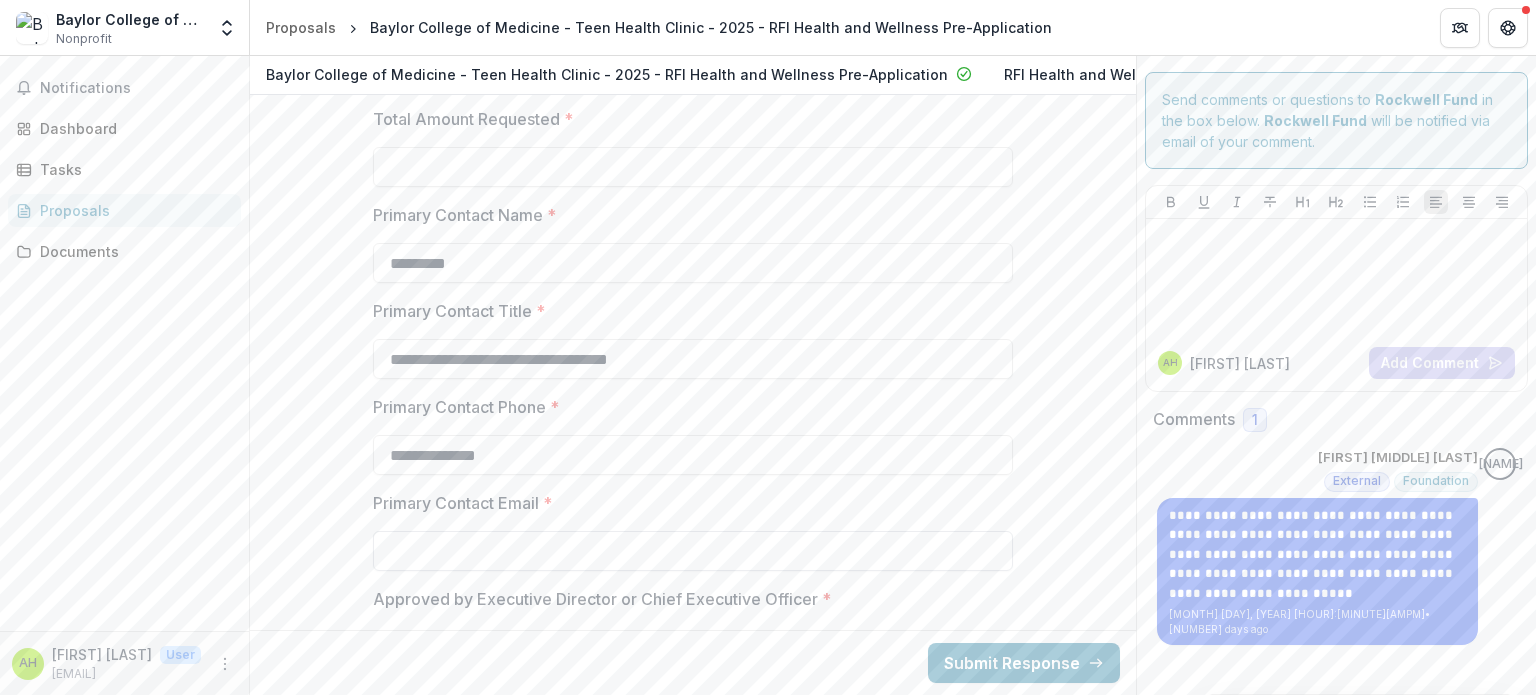type on "**********" 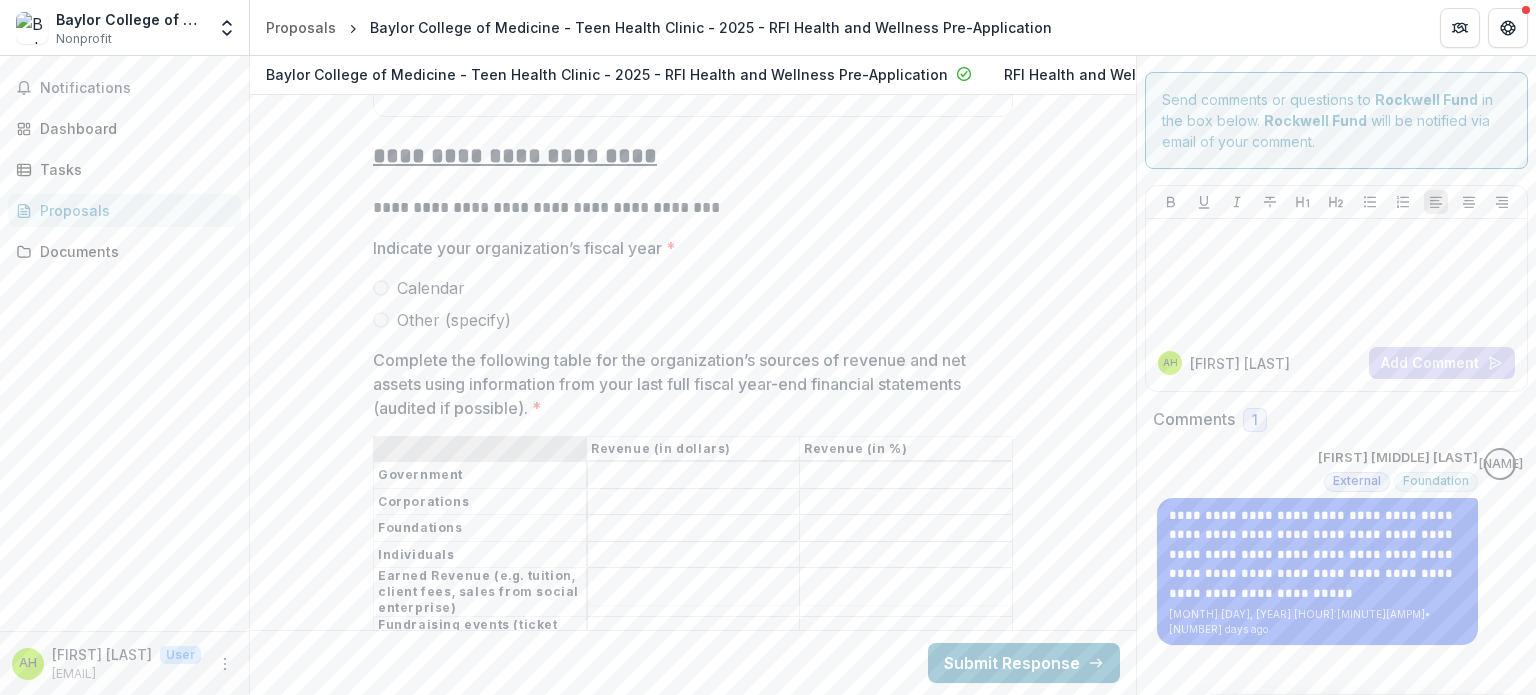 scroll, scrollTop: 9592, scrollLeft: 0, axis: vertical 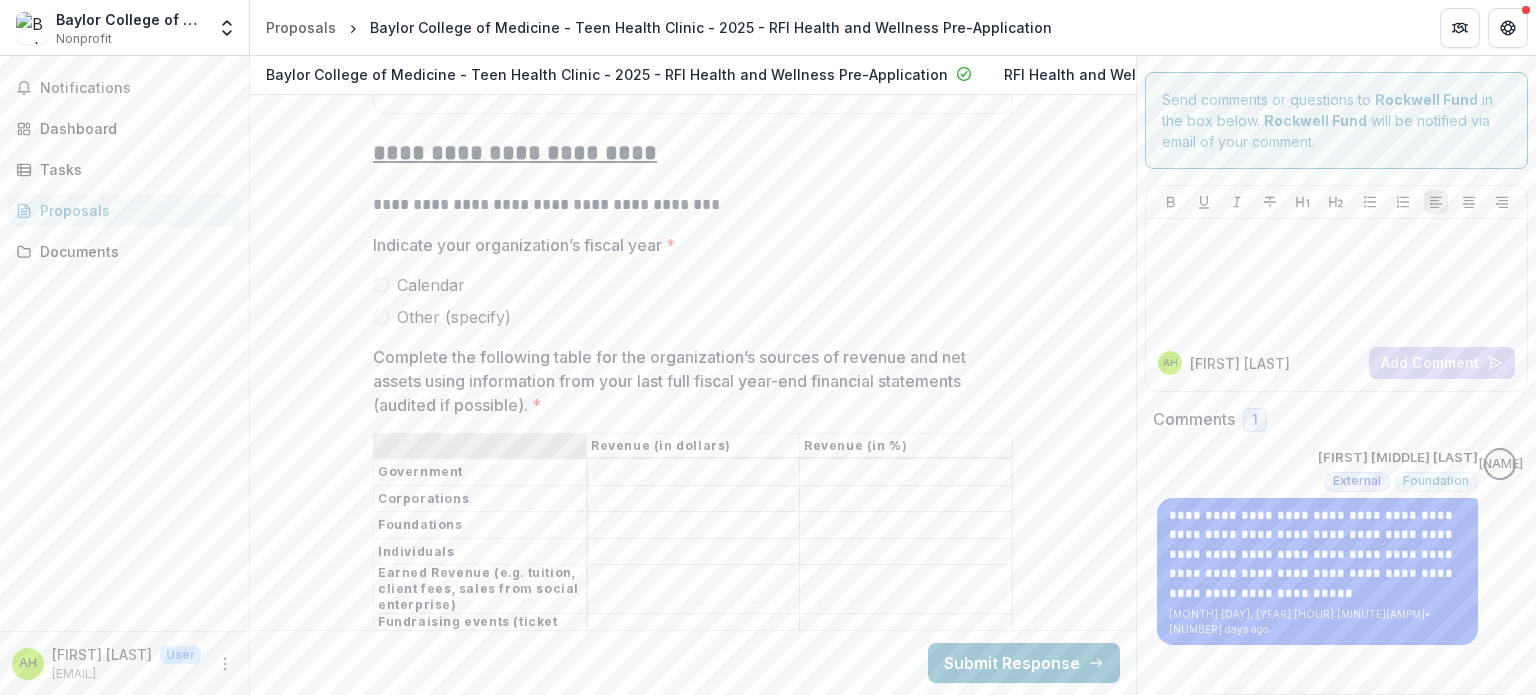 click on "Other (specify)" at bounding box center [454, 317] 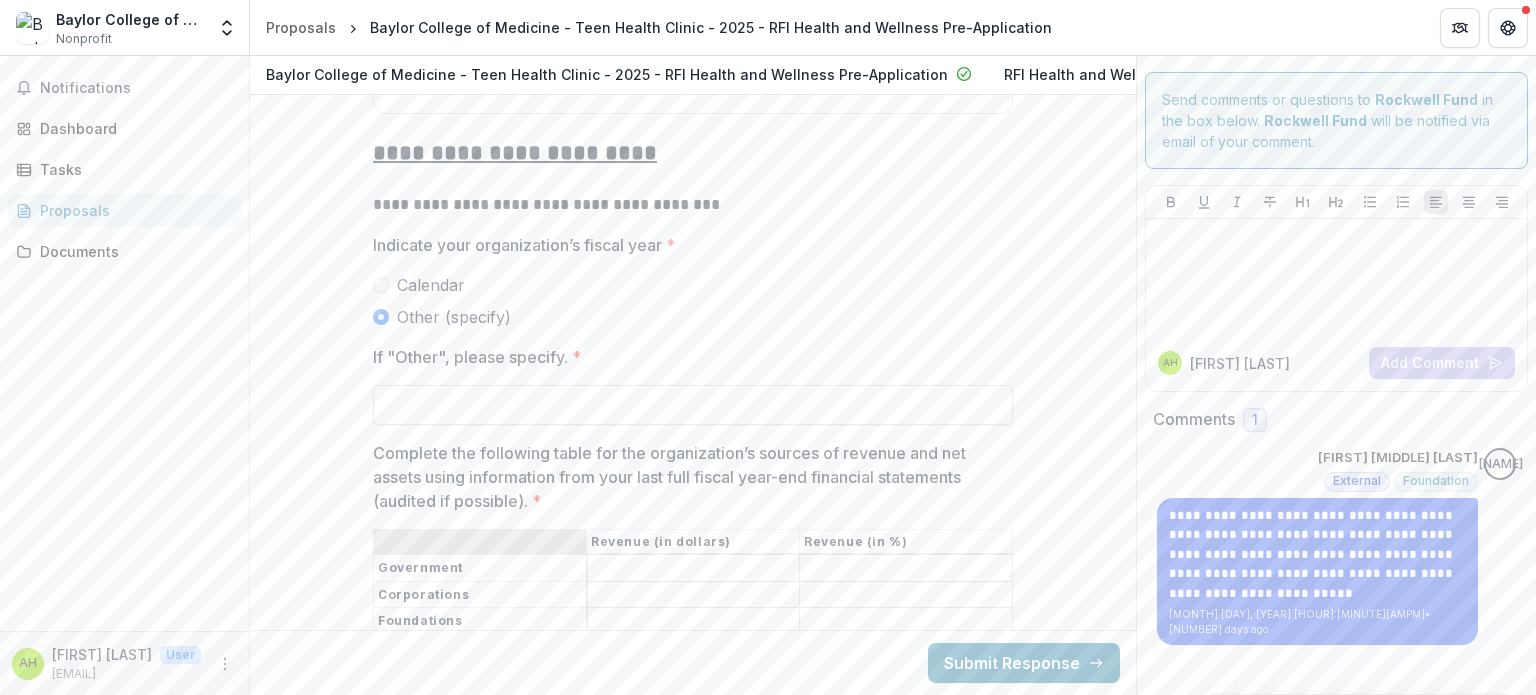click on "If "Other", please specify. *" at bounding box center (693, 405) 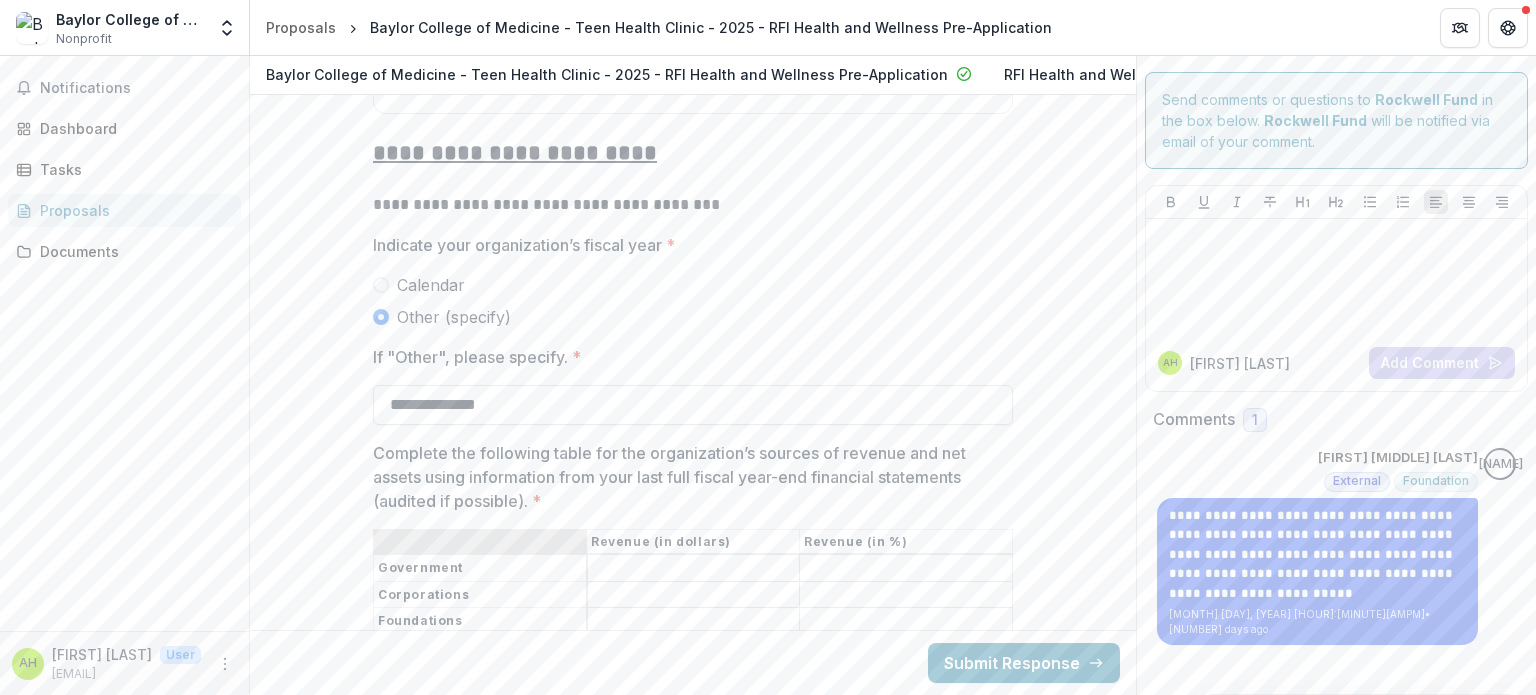 click on "**********" at bounding box center (693, 405) 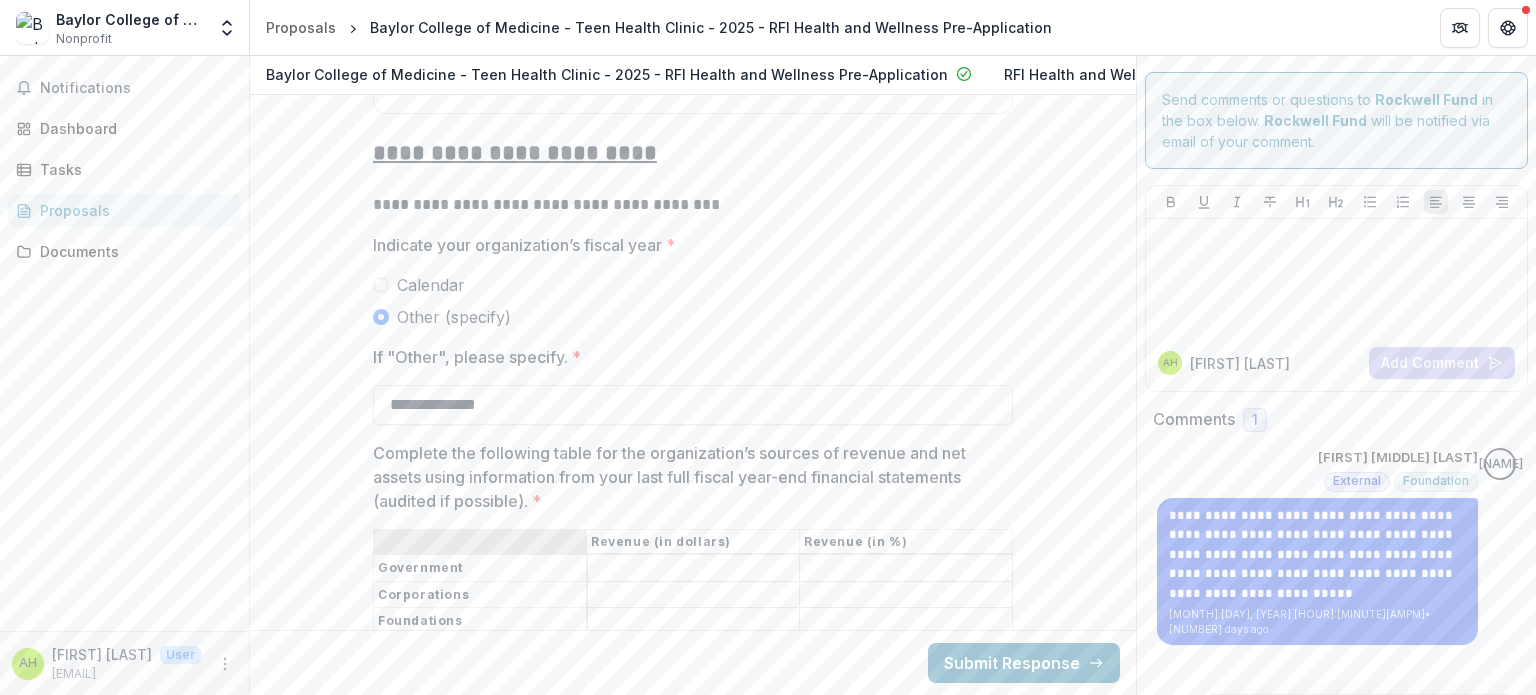 type on "**********" 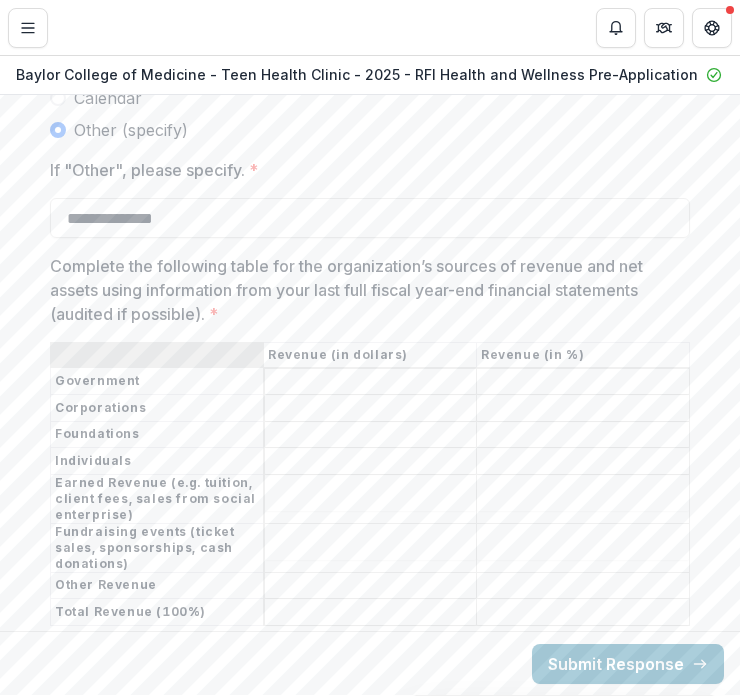 scroll, scrollTop: 9917, scrollLeft: 0, axis: vertical 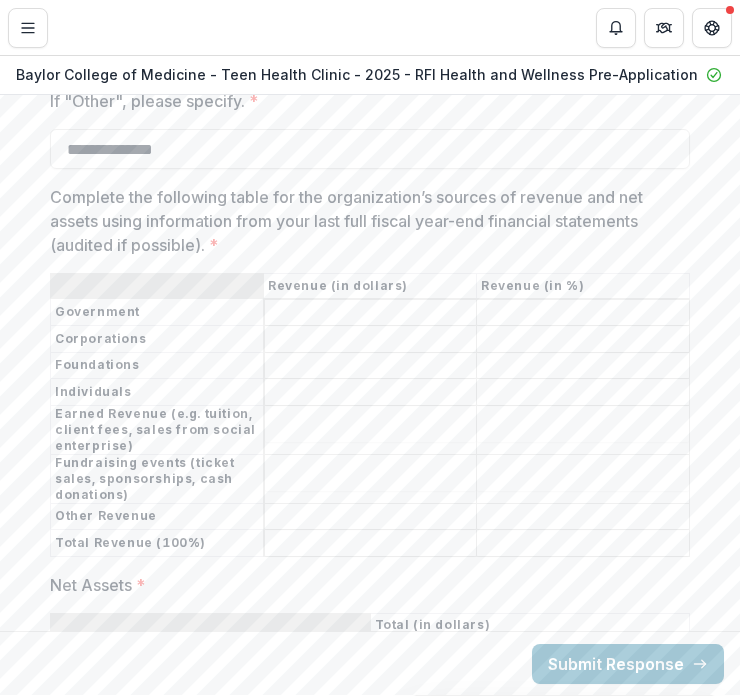 paste on "******" 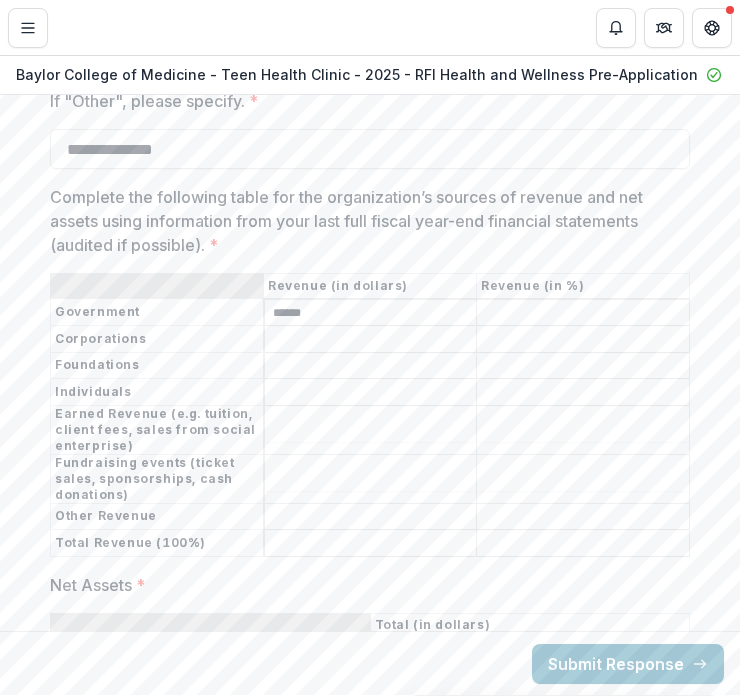 click on "Complete the following table for the organization’s sources of revenue and net assets using information from your last full fiscal year-end financial statements (audited if possible). *" at bounding box center (371, 340) 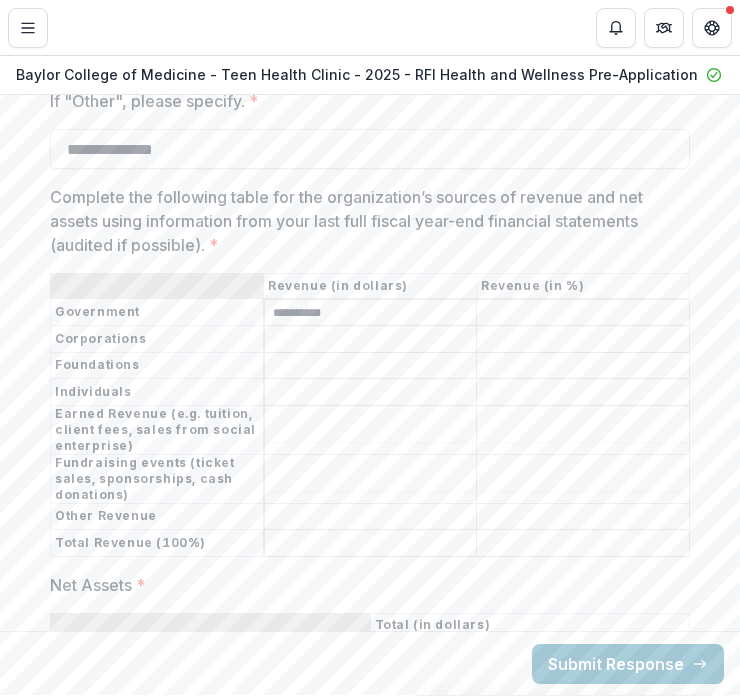 click on "**********" at bounding box center (371, 313) 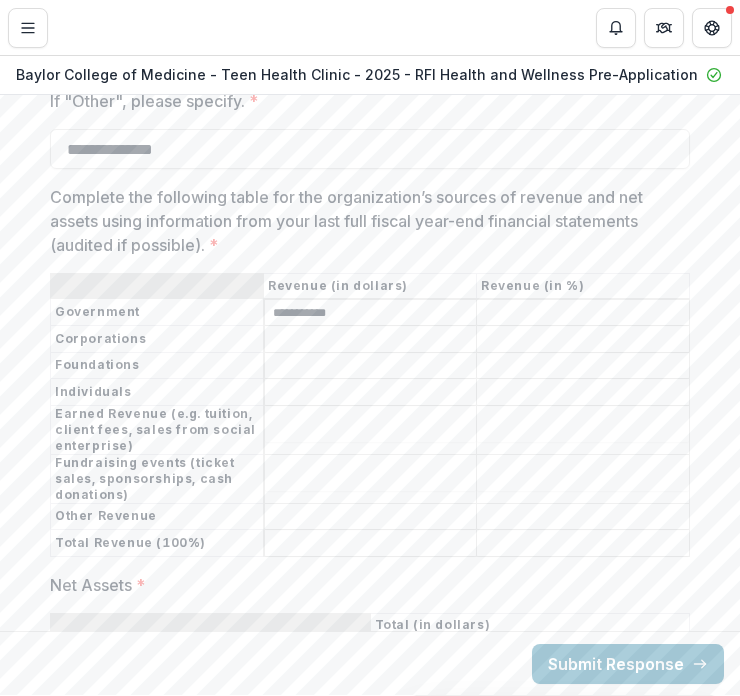 click on "**********" at bounding box center [371, 313] 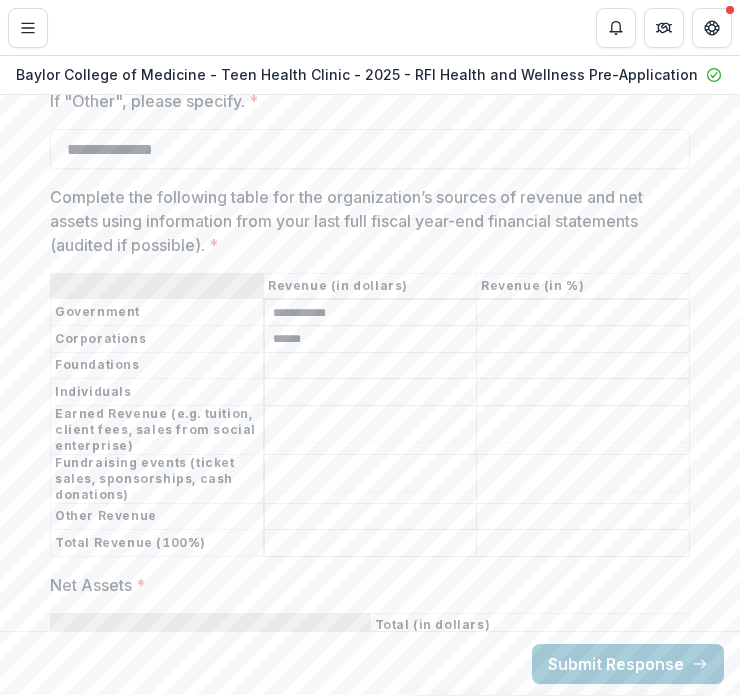 click on "******" at bounding box center [371, 340] 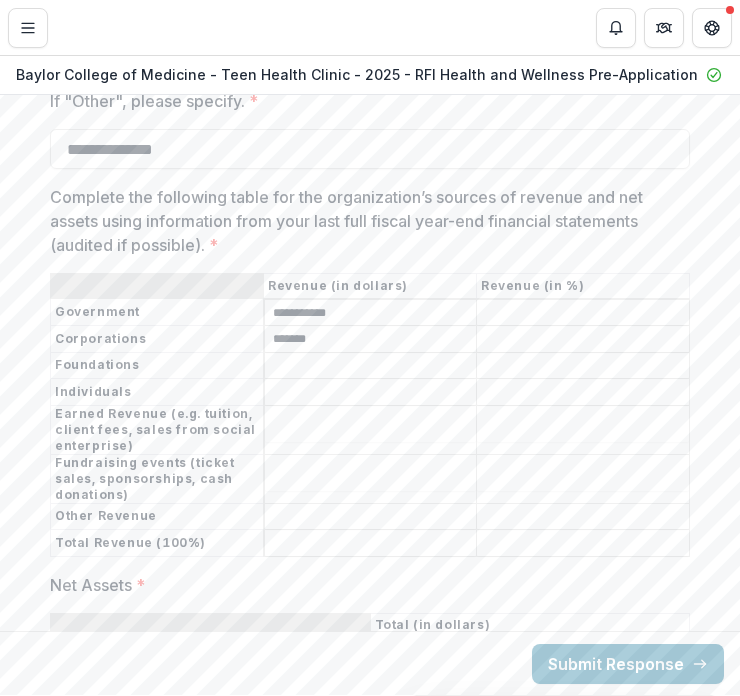 click on "*******" at bounding box center (371, 340) 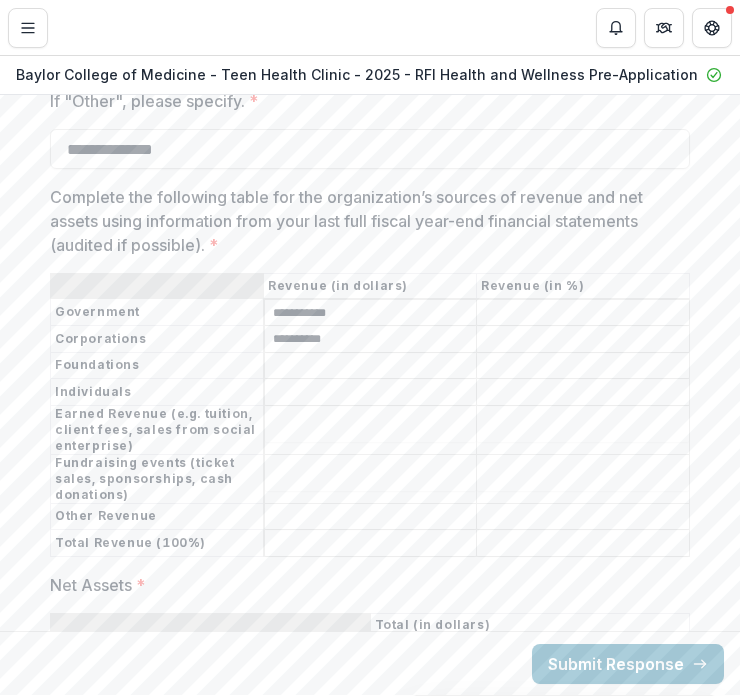 type on "**********" 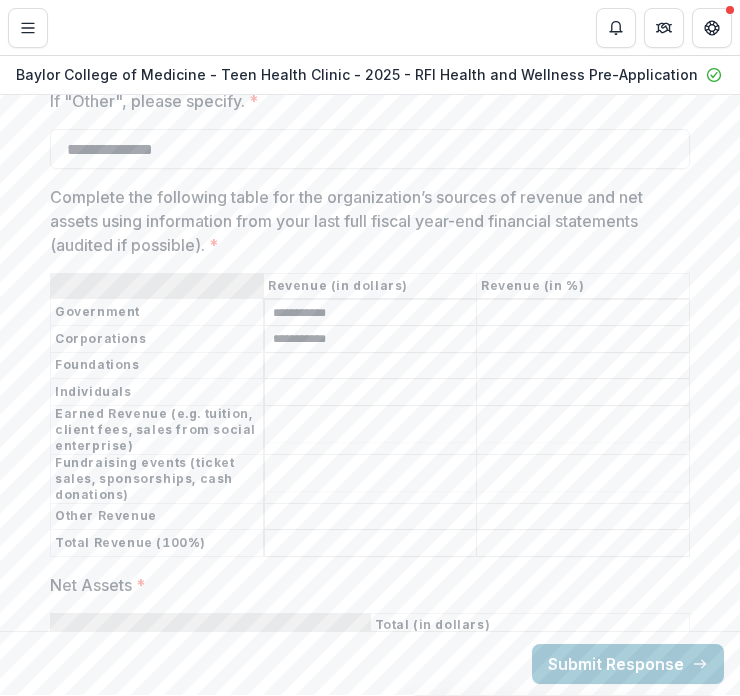 click on "**********" at bounding box center [371, 340] 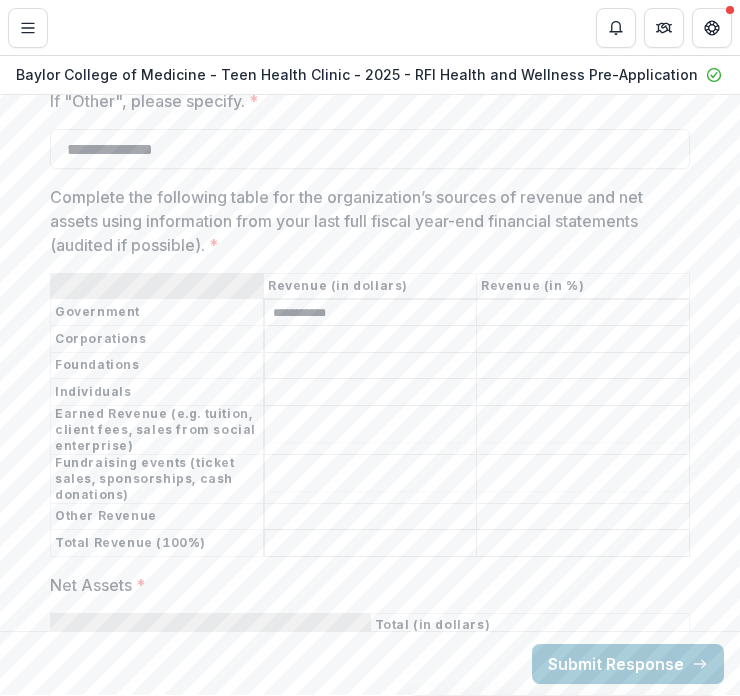 click on "Complete the following table for the organization’s sources of revenue and net assets using information from your last full fiscal year-end financial statements (audited if possible). *" at bounding box center [371, 430] 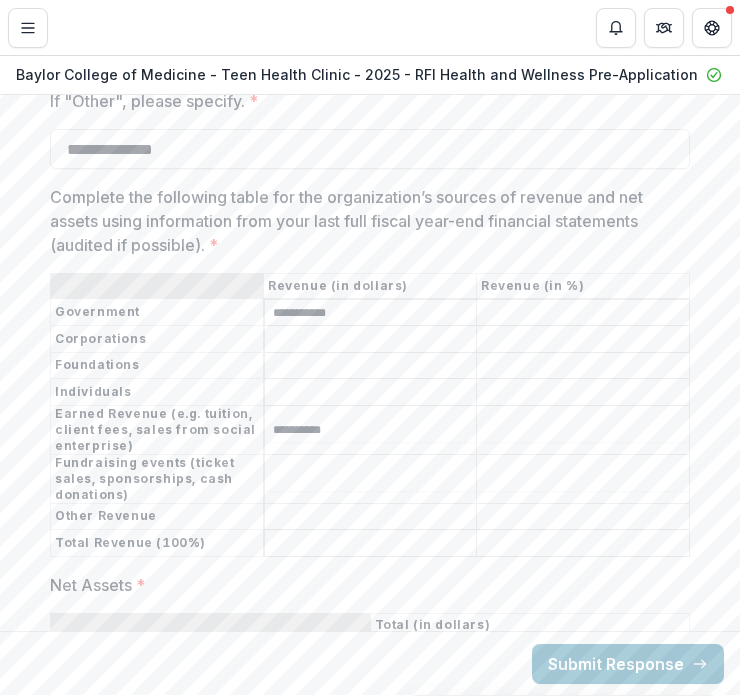 click on "**********" at bounding box center [371, 430] 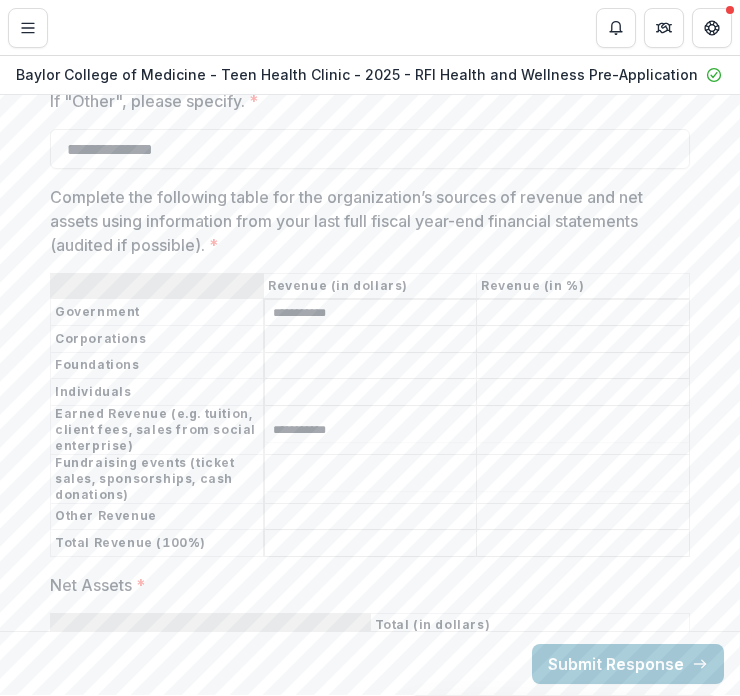 click on "**********" at bounding box center (371, 430) 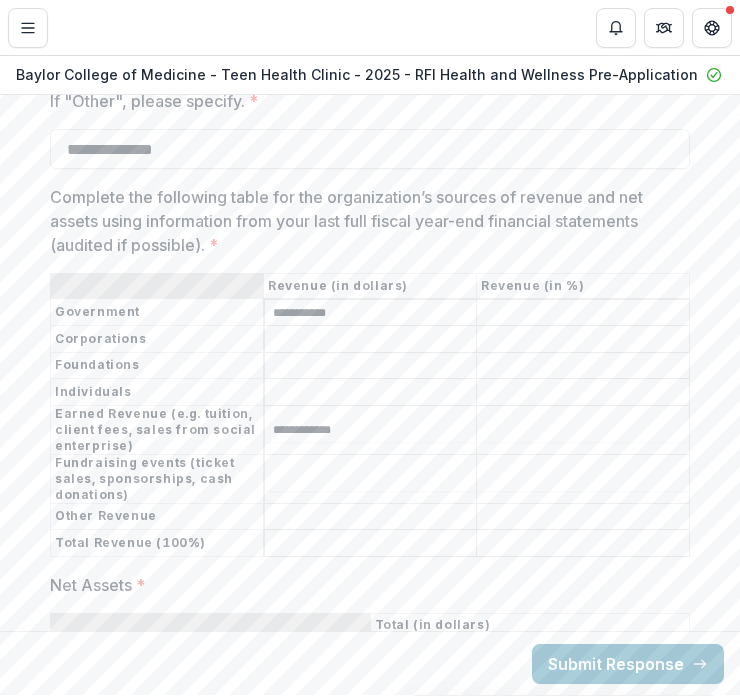 click on "**********" at bounding box center (371, 430) 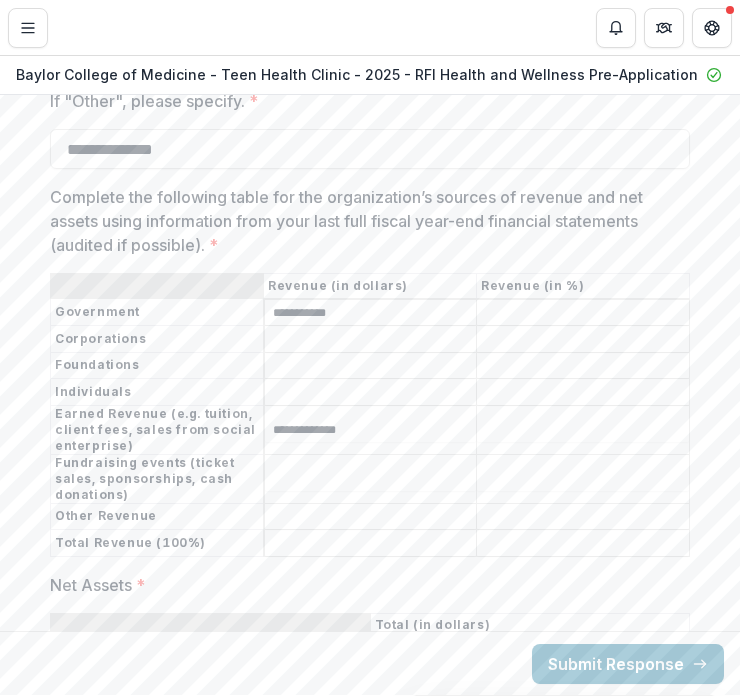 type on "**********" 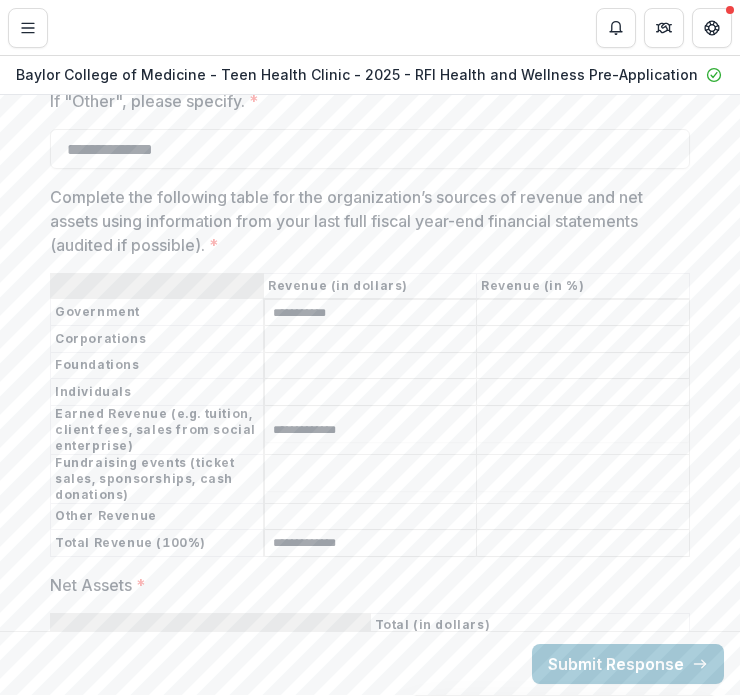type on "**********" 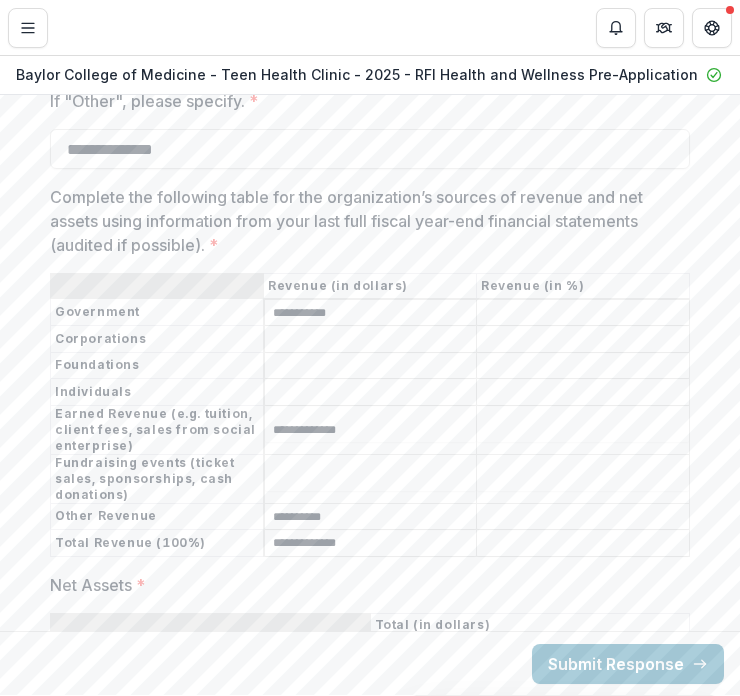 click on "**********" at bounding box center (371, 517) 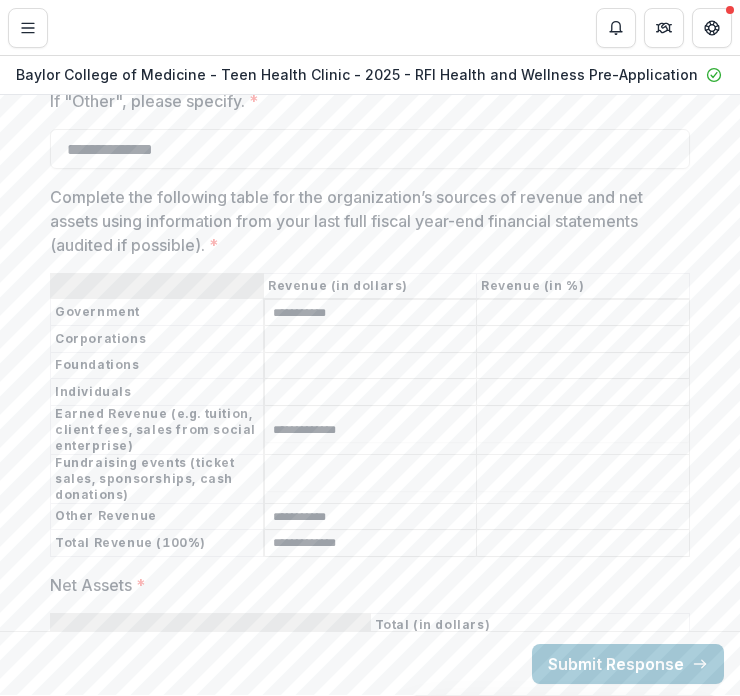 click on "**********" at bounding box center (371, 517) 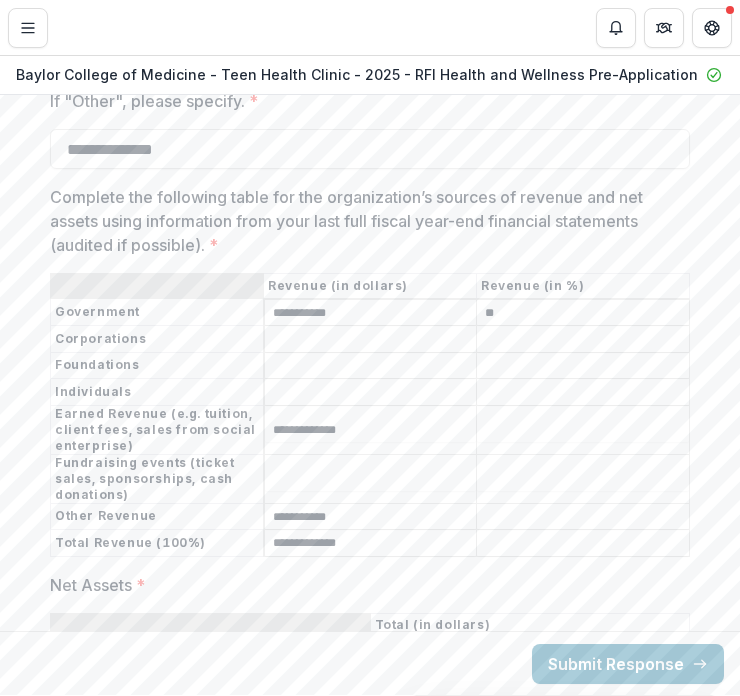 type on "**" 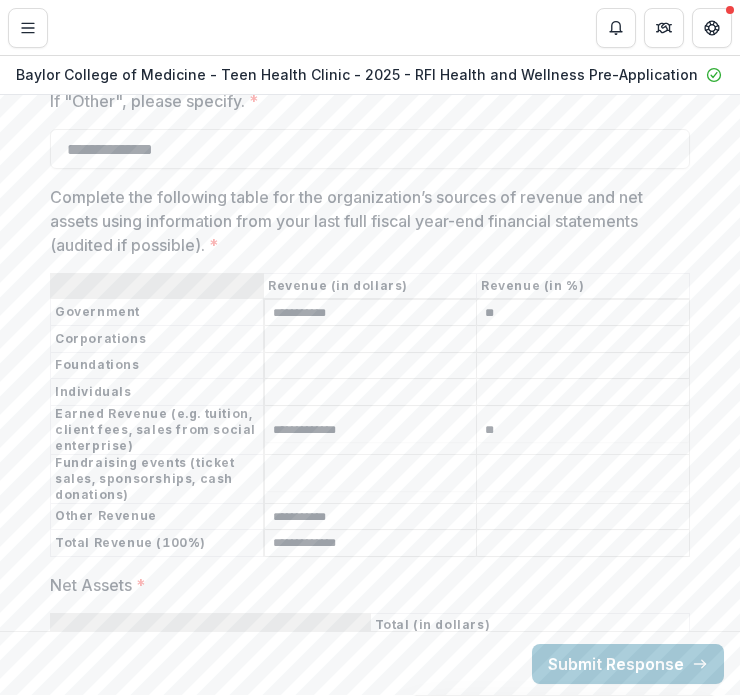 type on "**" 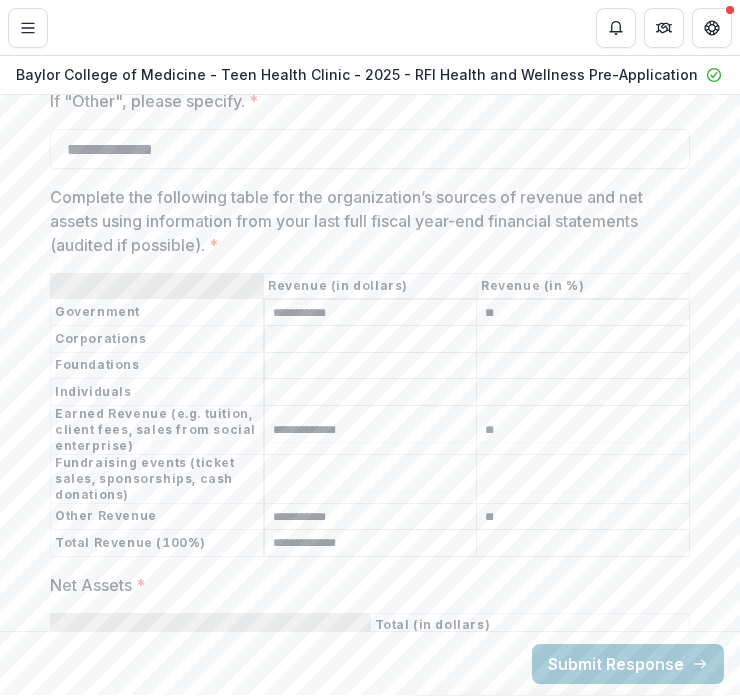 type on "**" 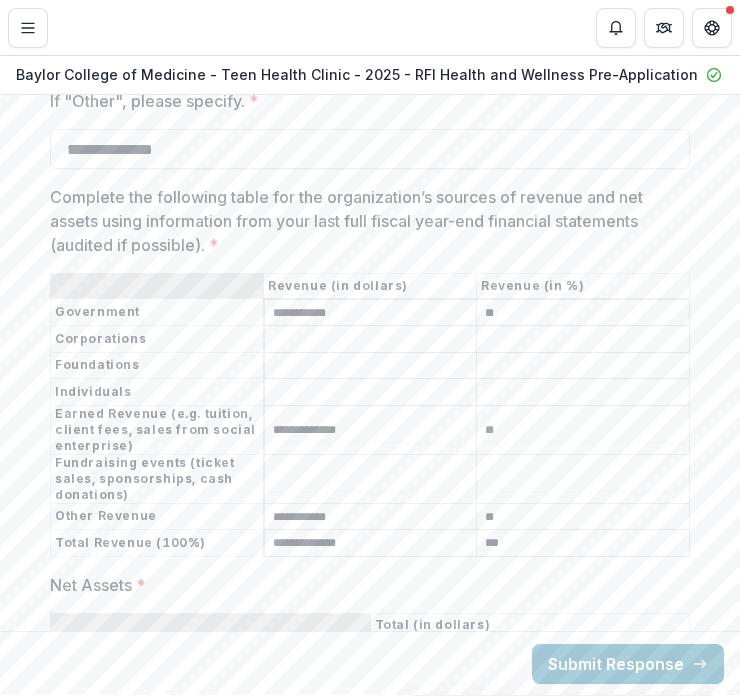 type on "***" 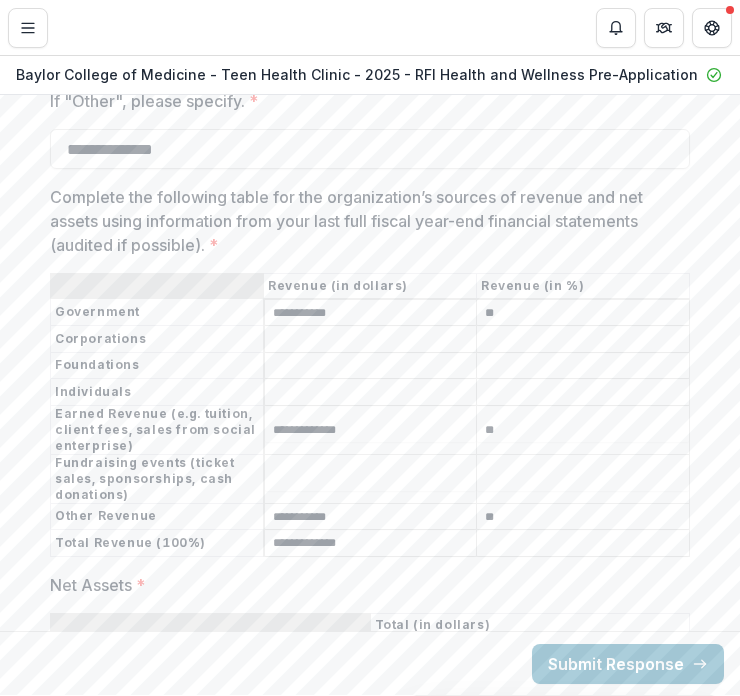 click on "**********" at bounding box center (370, -2671) 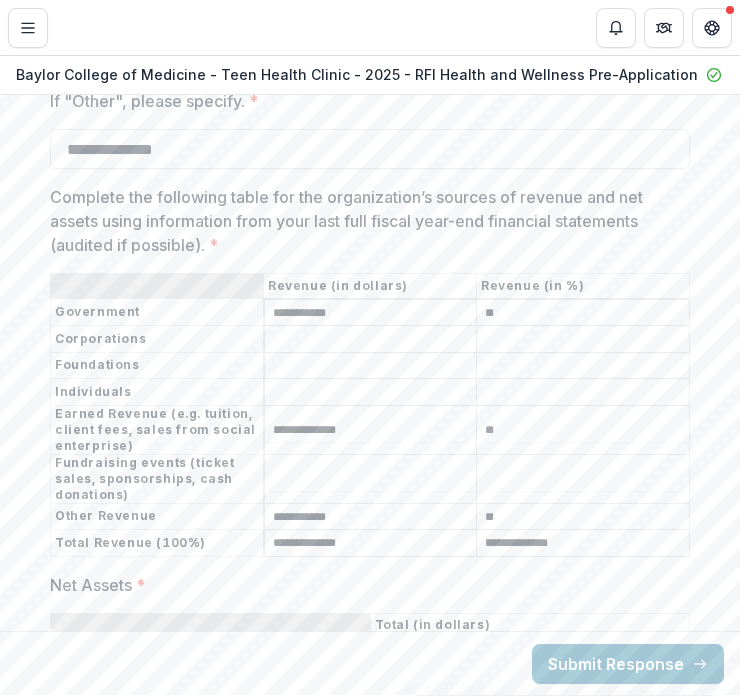 type on "**********" 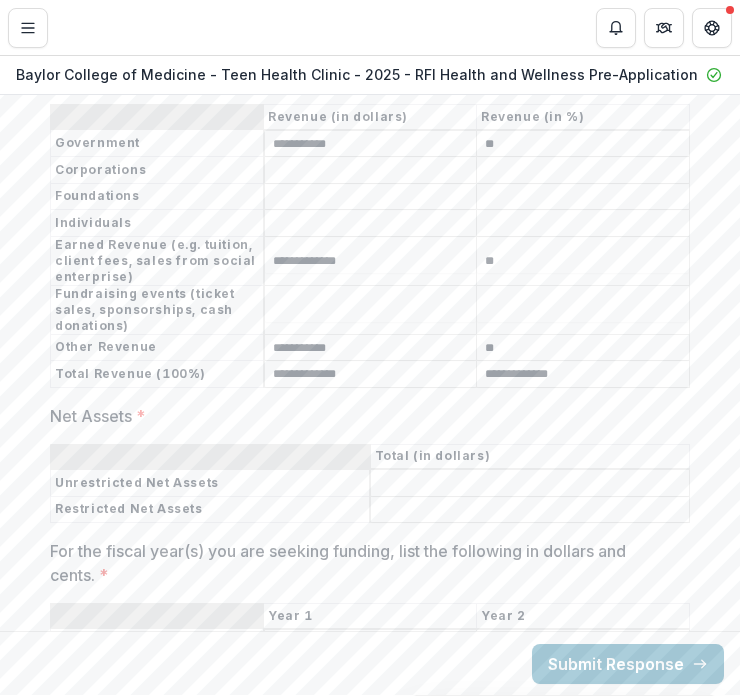 scroll, scrollTop: 10117, scrollLeft: 0, axis: vertical 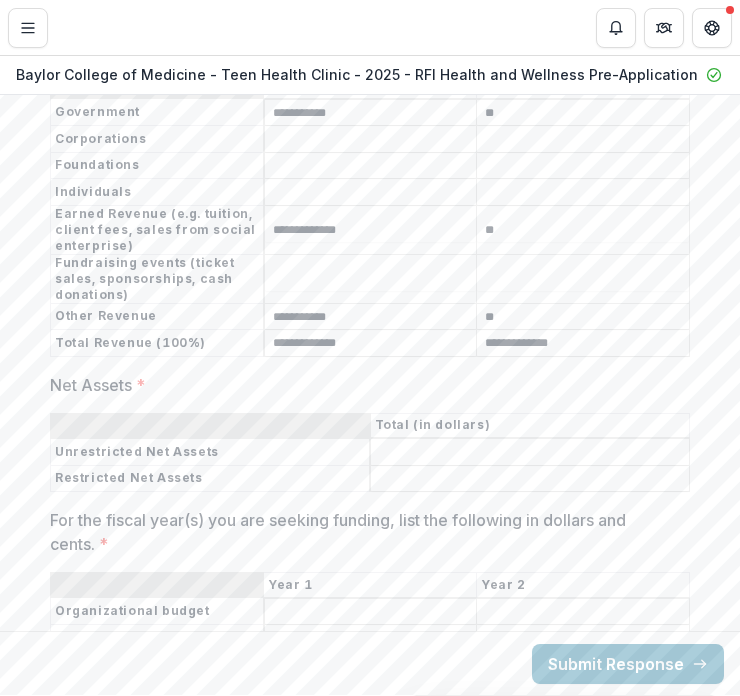 click on "Net Assets *" at bounding box center [530, 453] 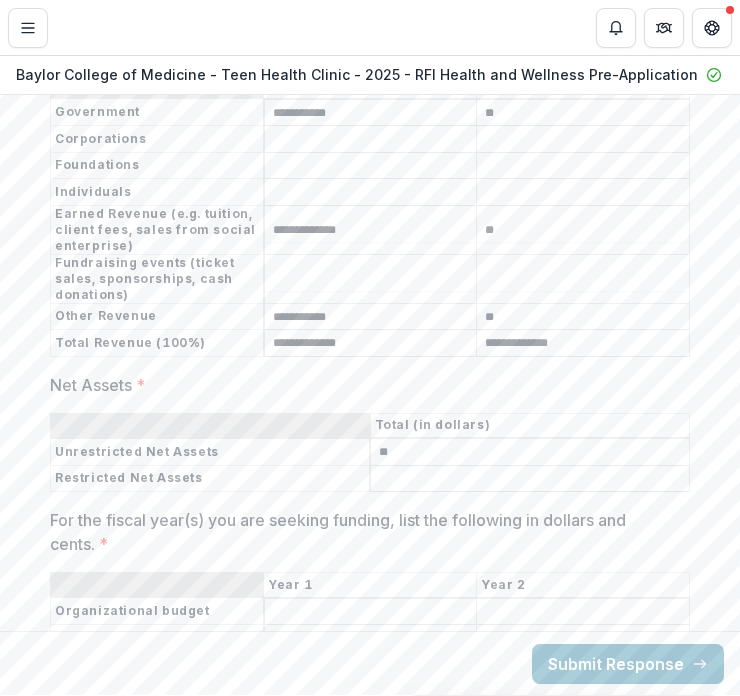 type on "*" 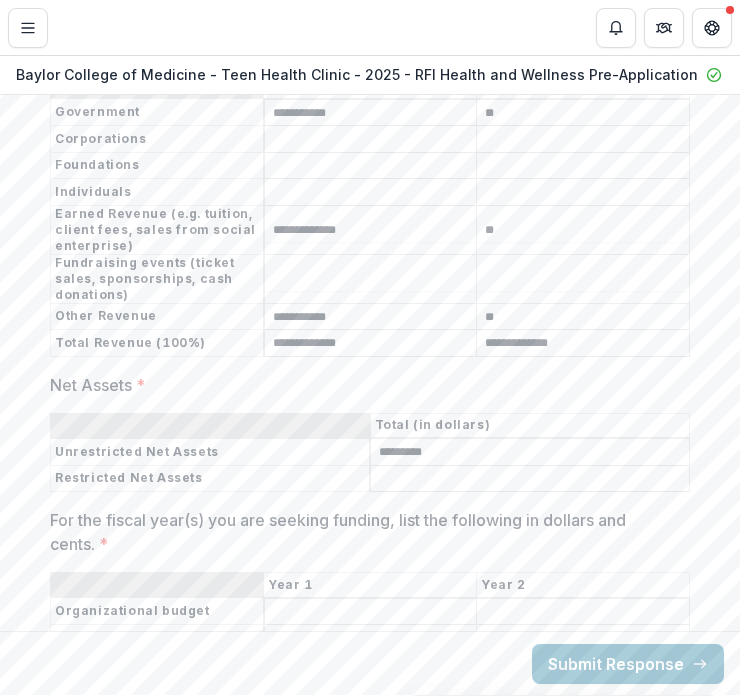 click on "*********" at bounding box center [530, 453] 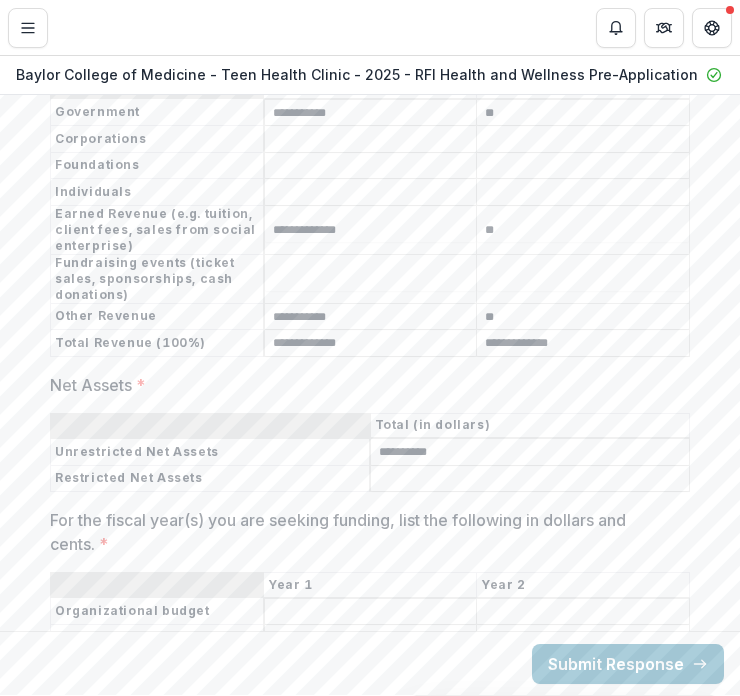 type on "**********" 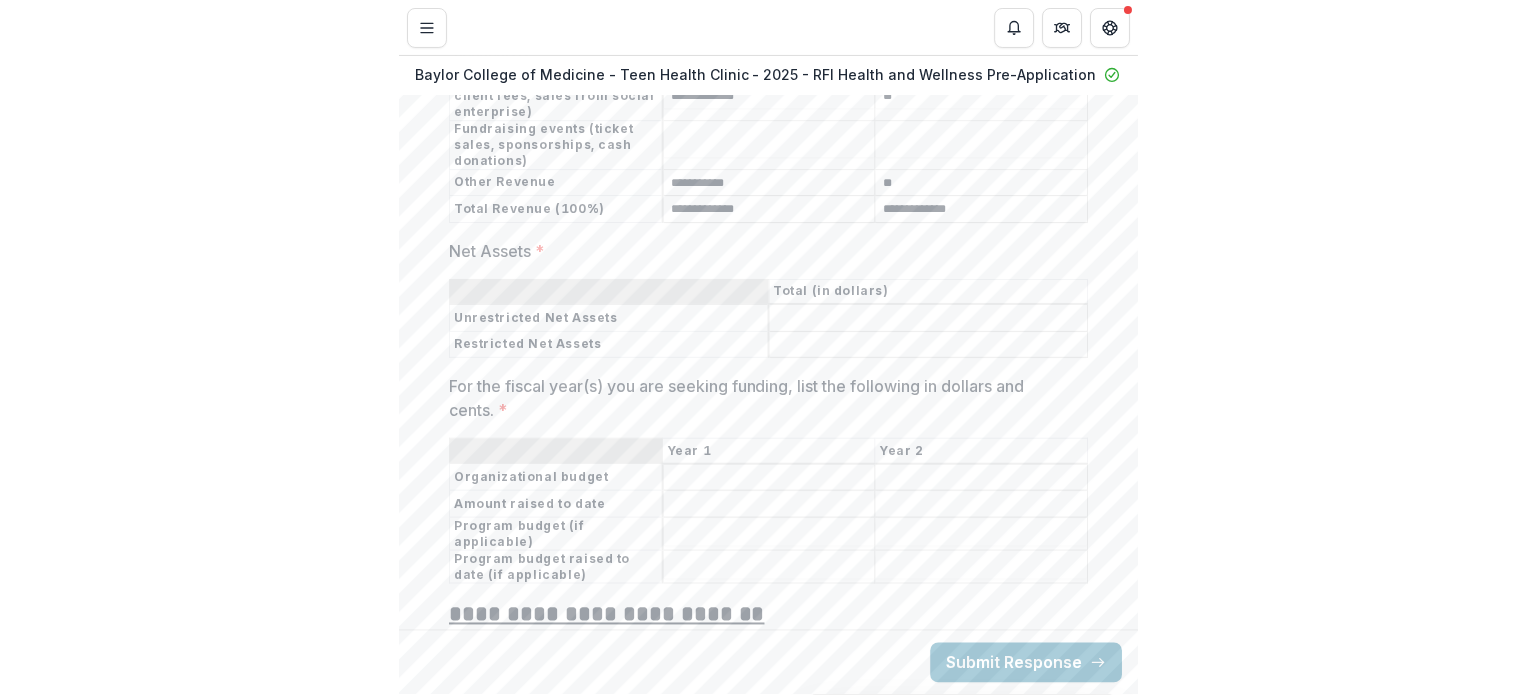 scroll, scrollTop: 10261, scrollLeft: 0, axis: vertical 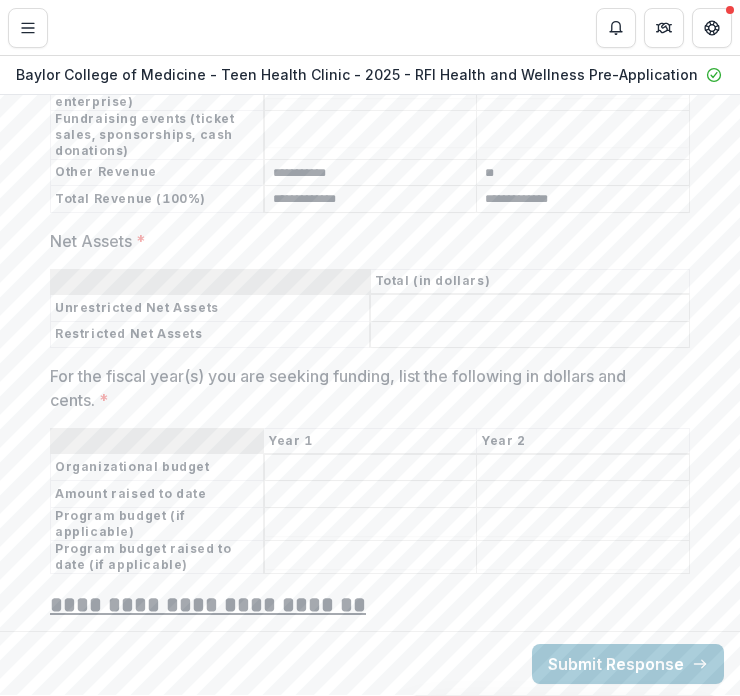 click on "Net Assets *" at bounding box center (530, 309) 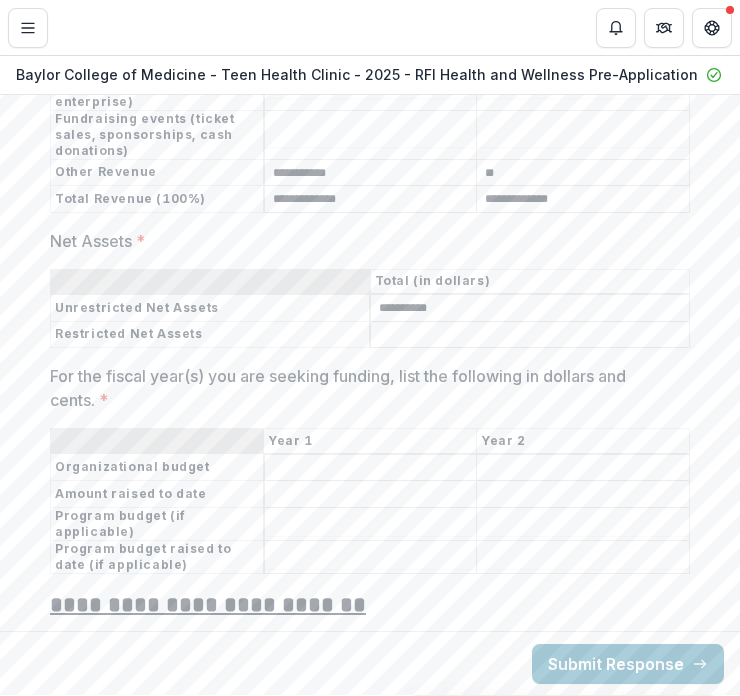type on "**********" 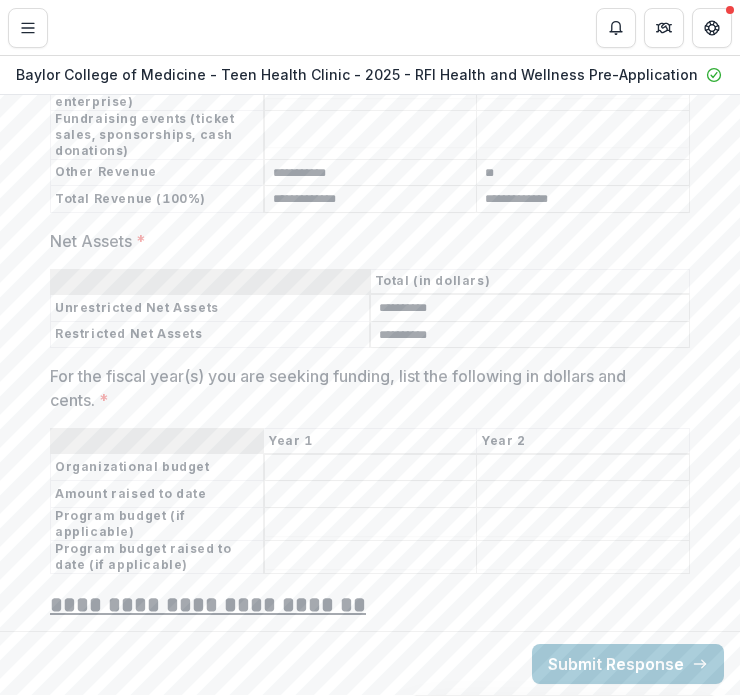 click on "**********" at bounding box center (530, 335) 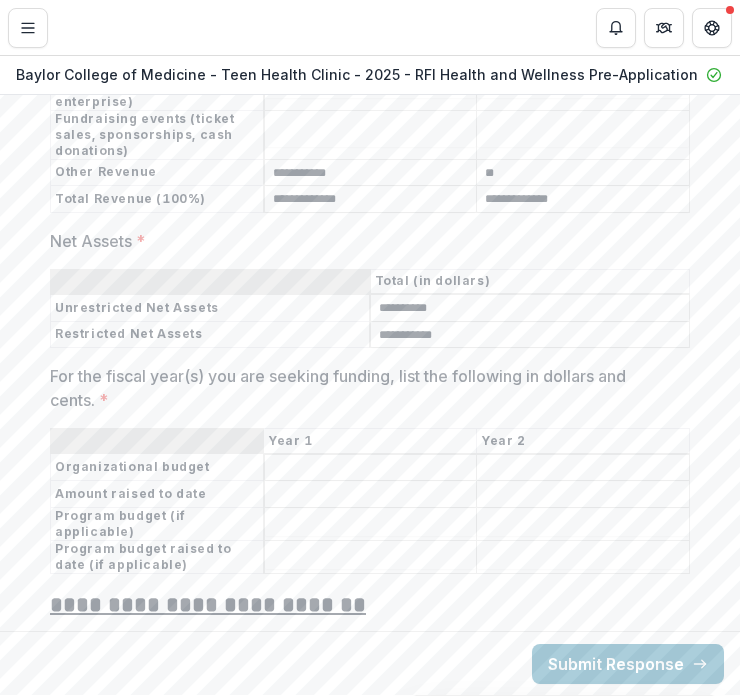 click on "**********" at bounding box center [530, 335] 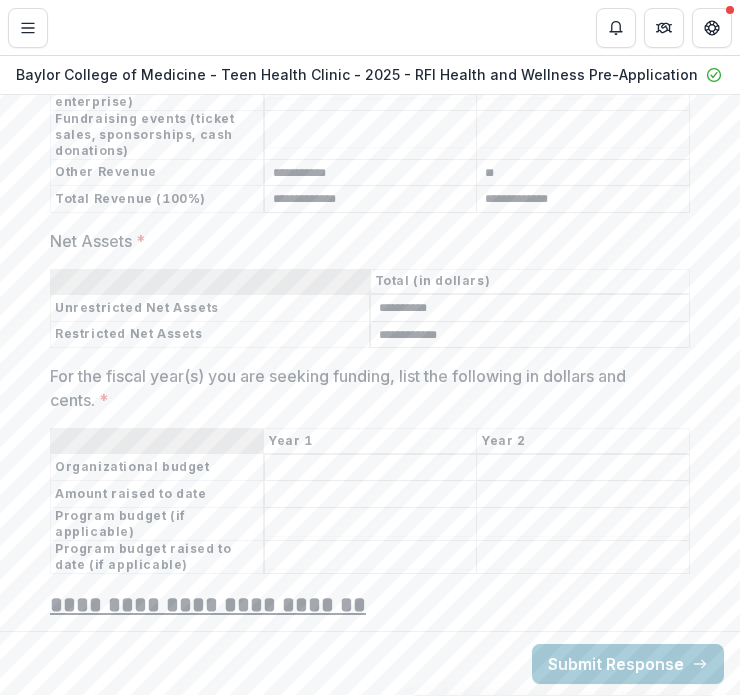 click on "**********" at bounding box center (530, 335) 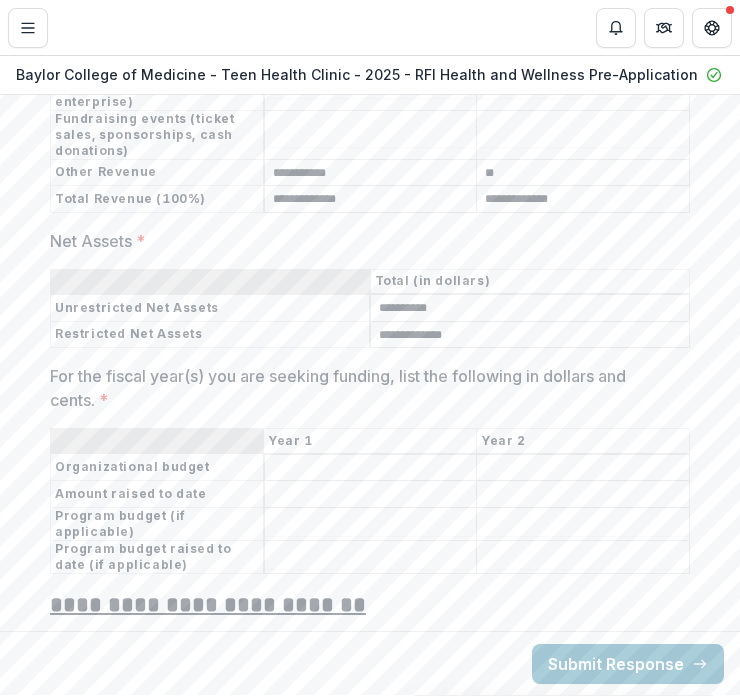 type on "**********" 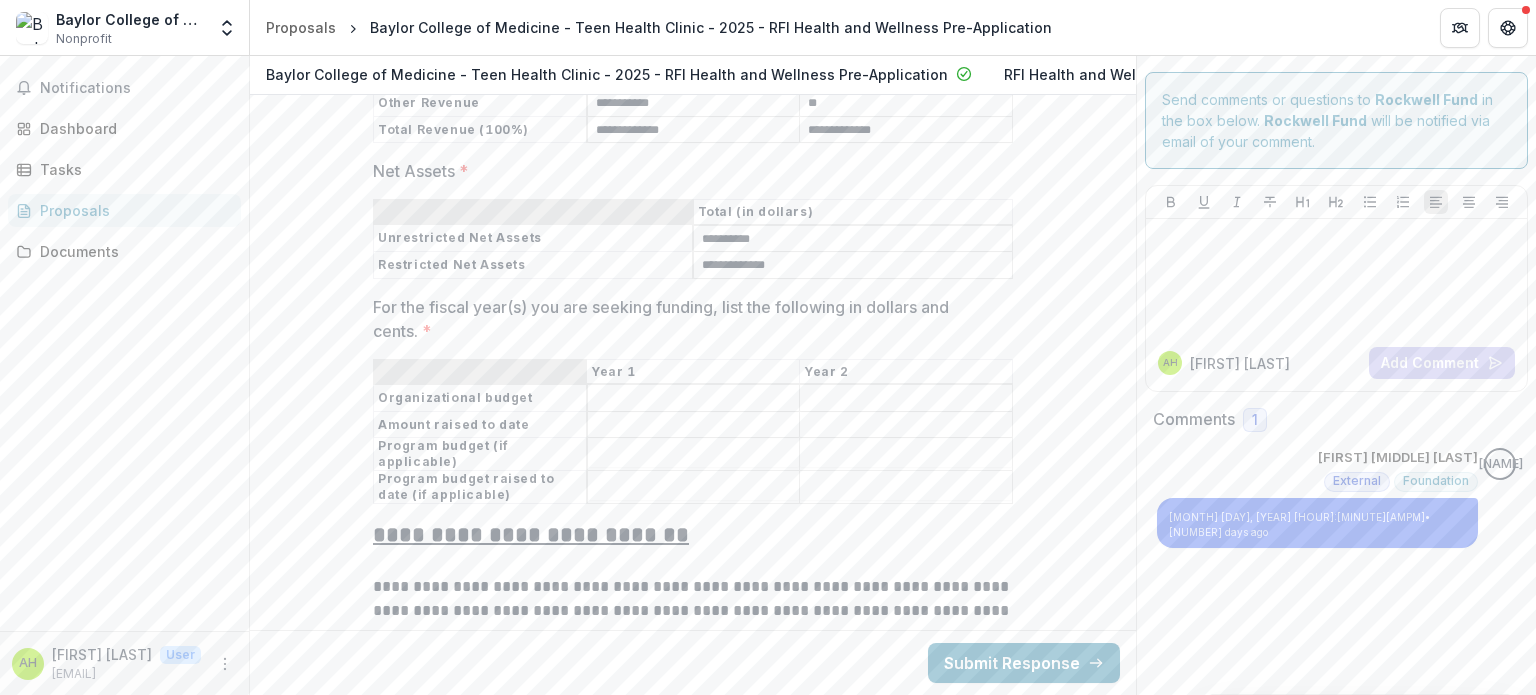scroll, scrollTop: 10192, scrollLeft: 0, axis: vertical 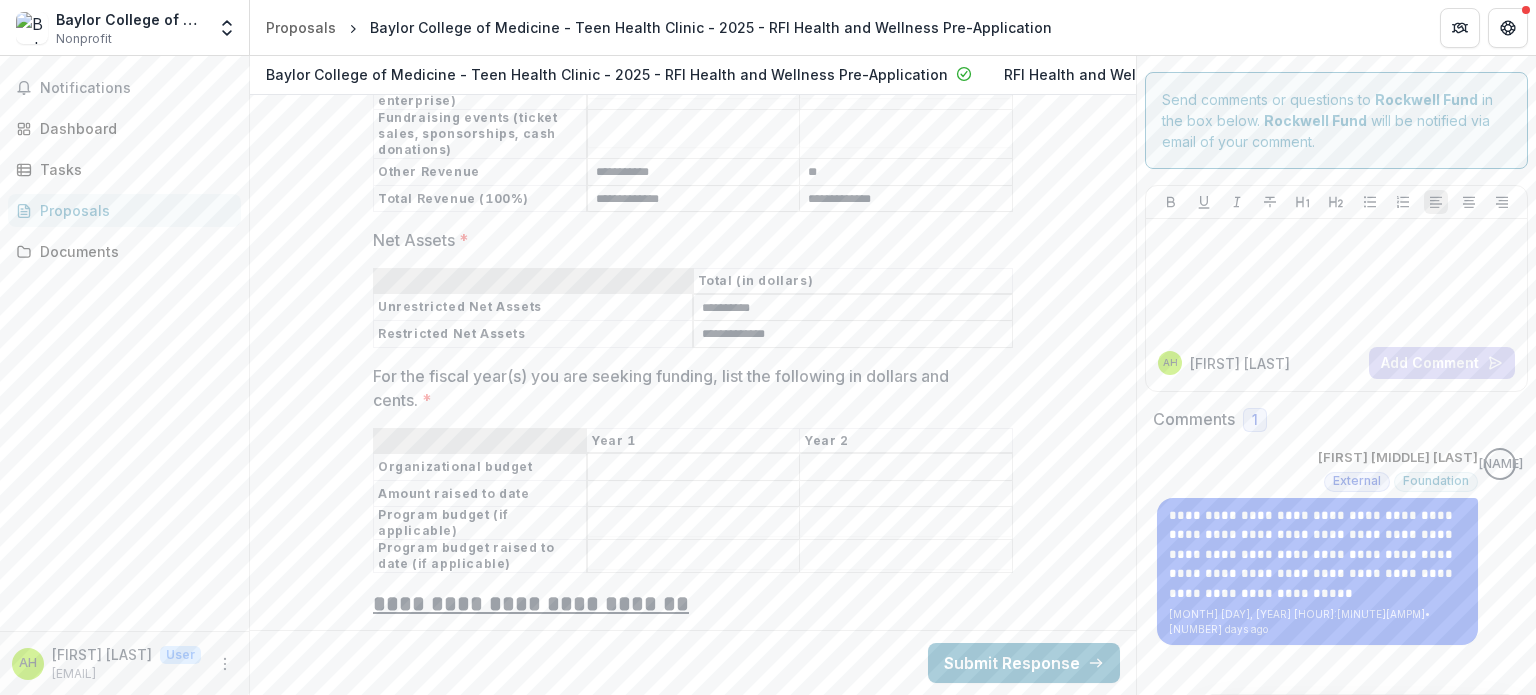 click on "**********" at bounding box center [693, -3015] 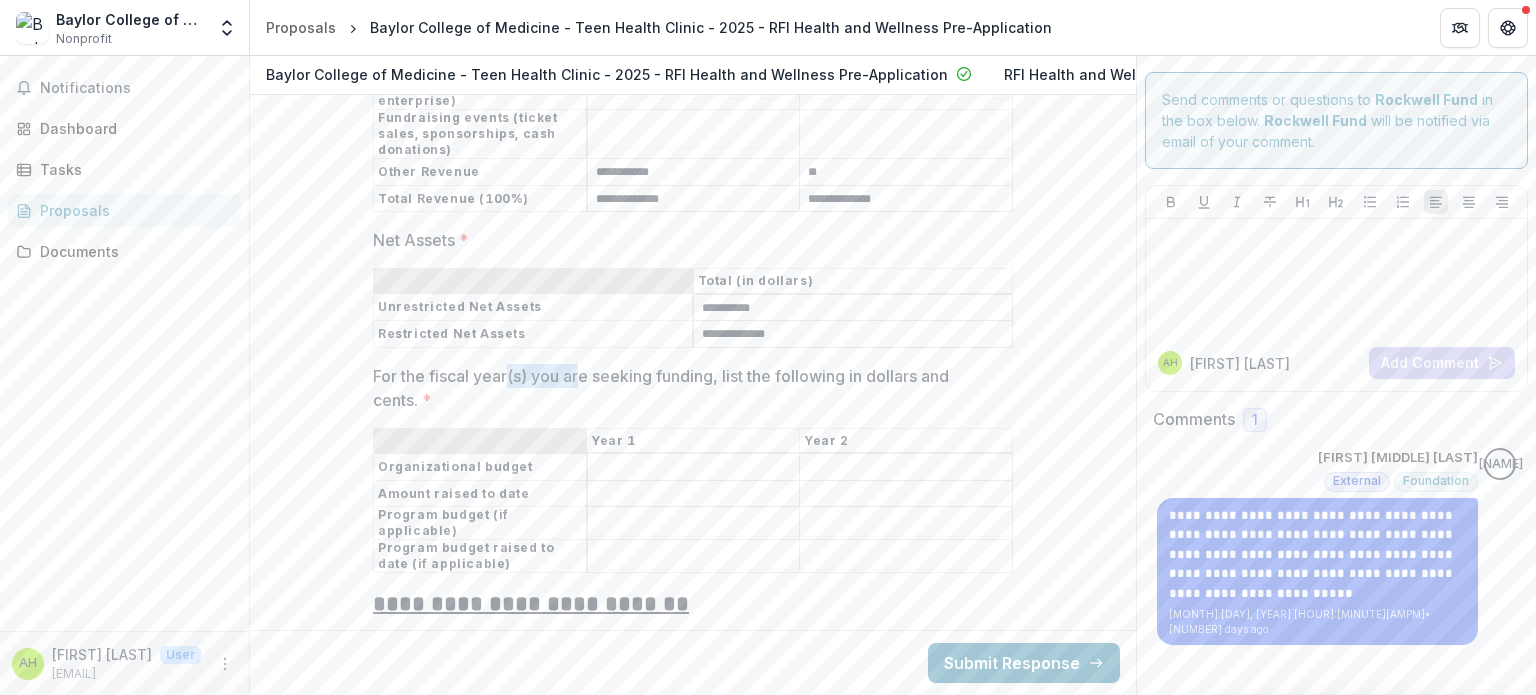 drag, startPoint x: 504, startPoint y: 352, endPoint x: 581, endPoint y: 357, distance: 77.16217 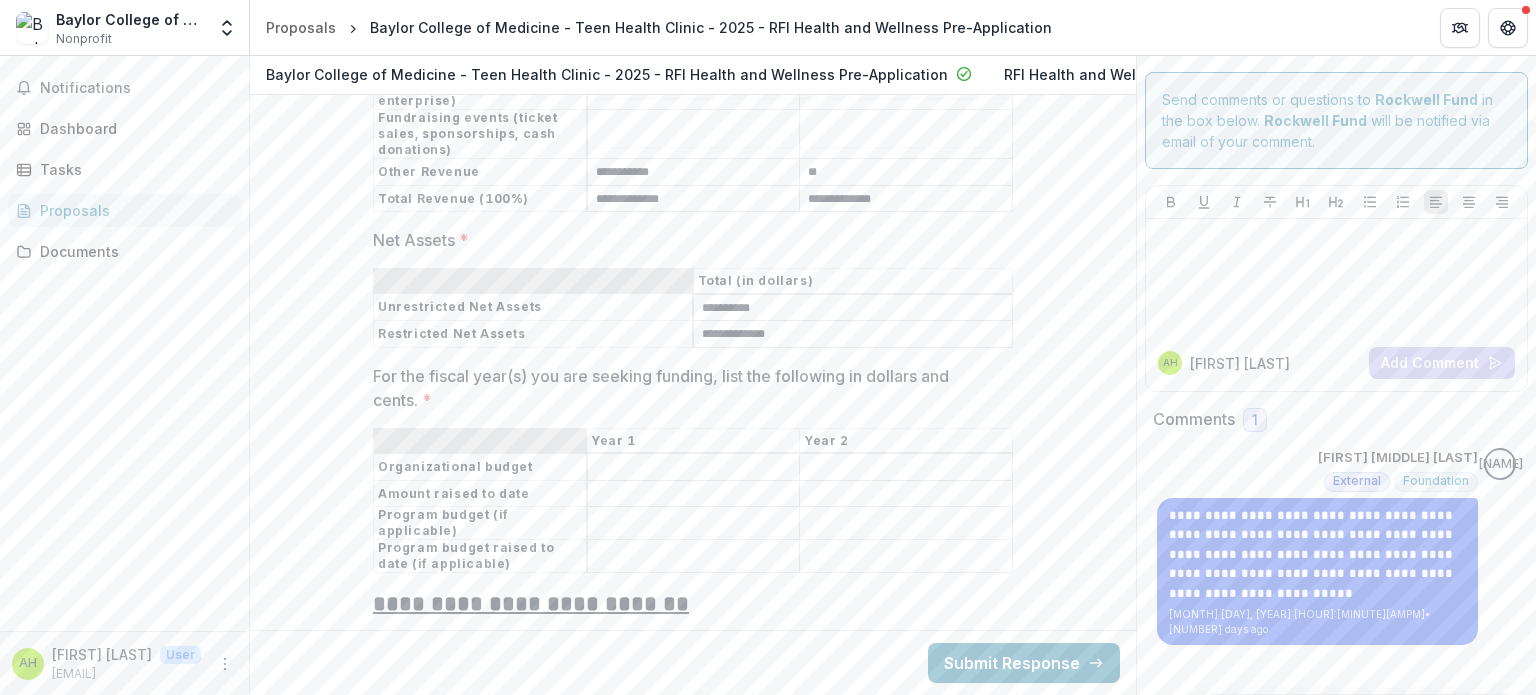 click on "For the fiscal year(s) you are seeking funding, list the following in dollars and cents.  *" at bounding box center (687, 388) 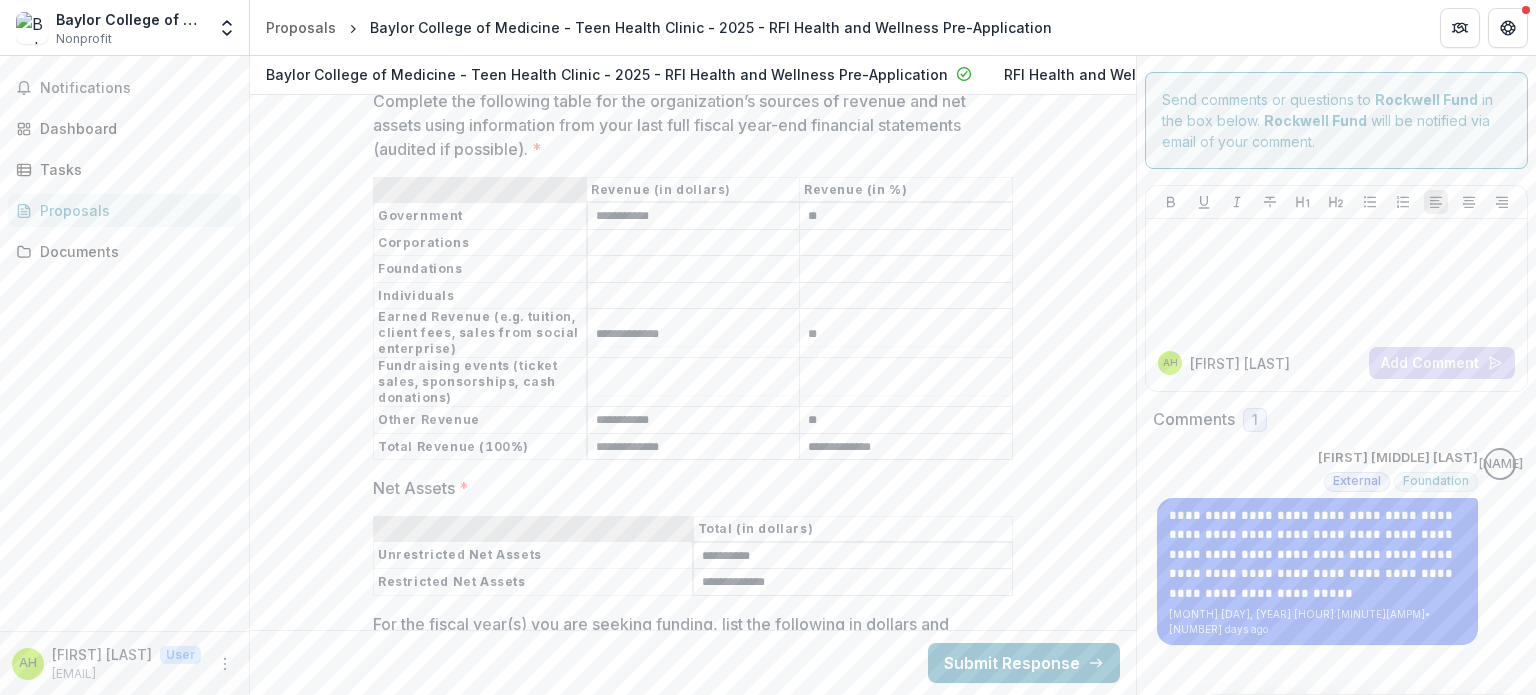 scroll, scrollTop: 9899, scrollLeft: 0, axis: vertical 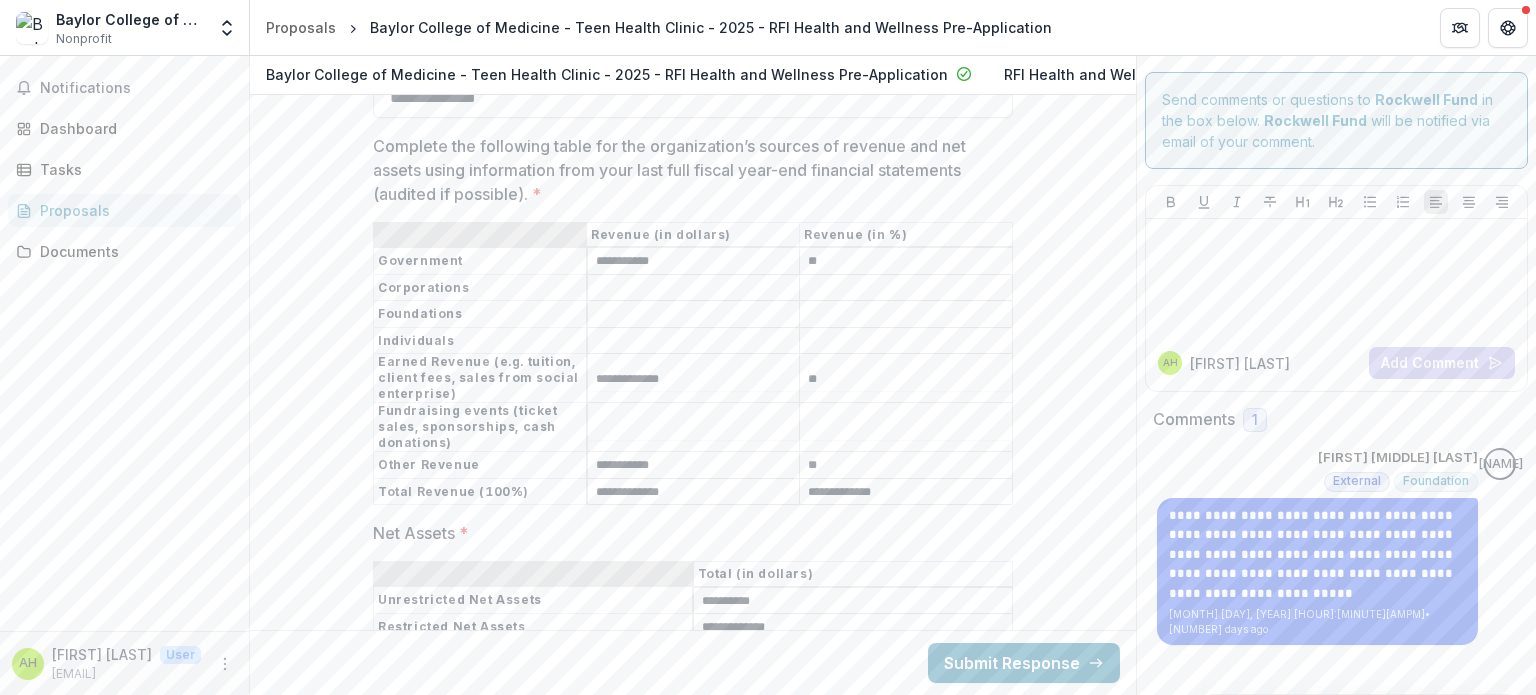 drag, startPoint x: 364, startPoint y: 403, endPoint x: 312, endPoint y: 432, distance: 59.5399 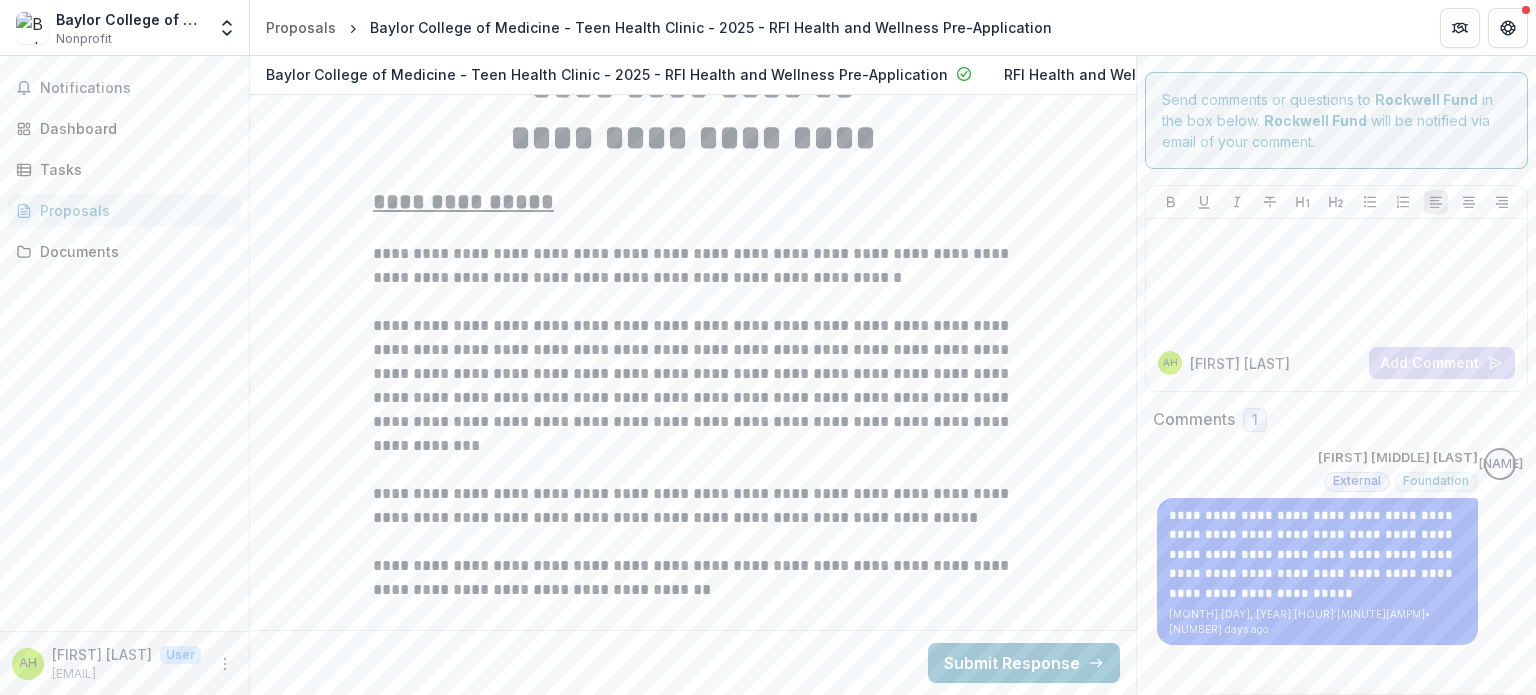 scroll, scrollTop: 0, scrollLeft: 0, axis: both 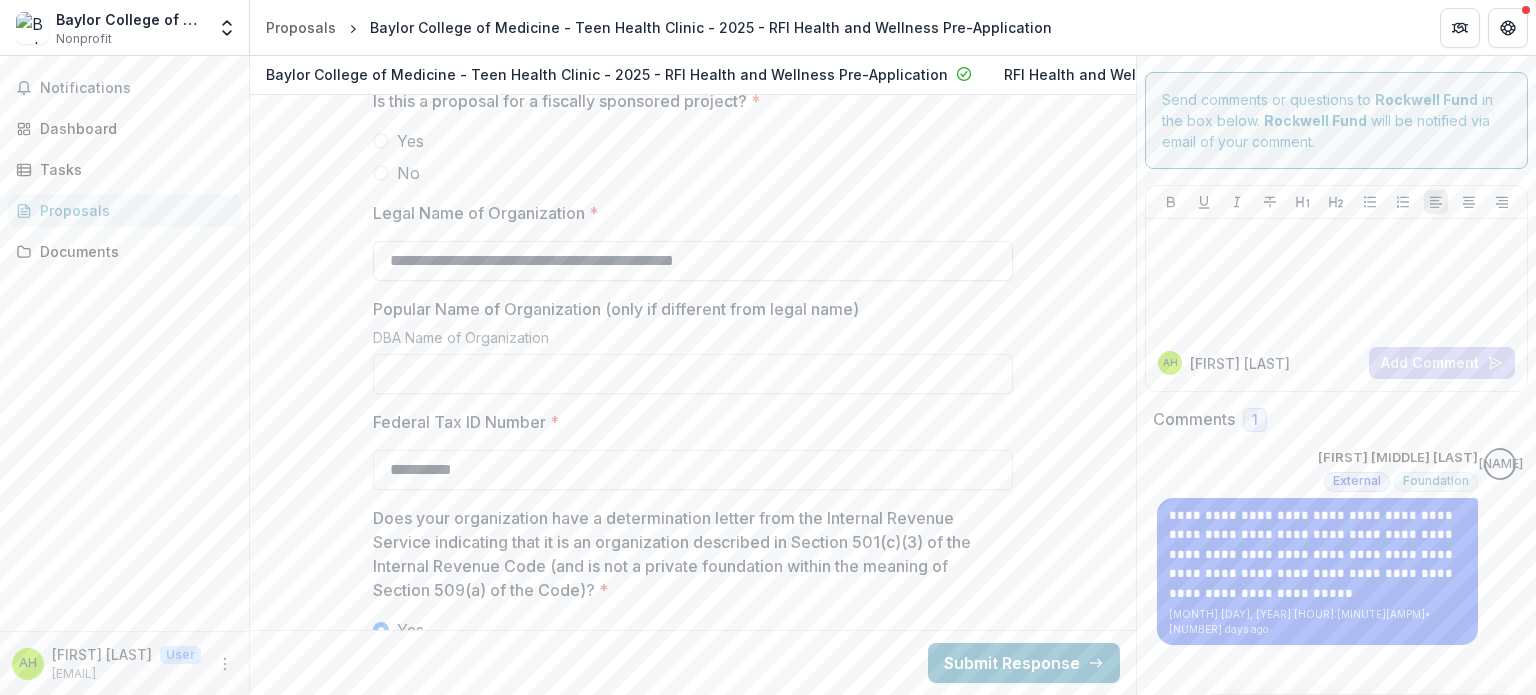 drag, startPoint x: 768, startPoint y: 268, endPoint x: 592, endPoint y: 275, distance: 176.13914 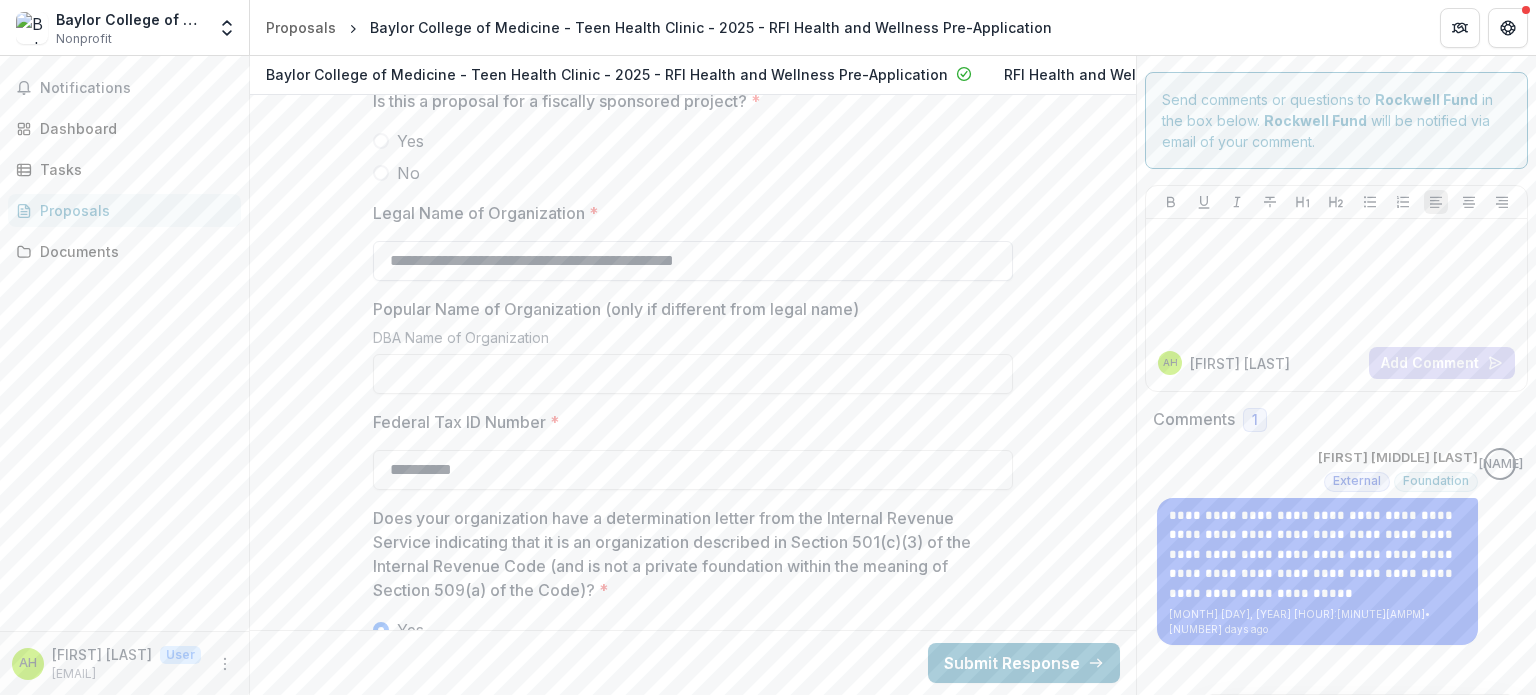 click on "**********" at bounding box center (693, 261) 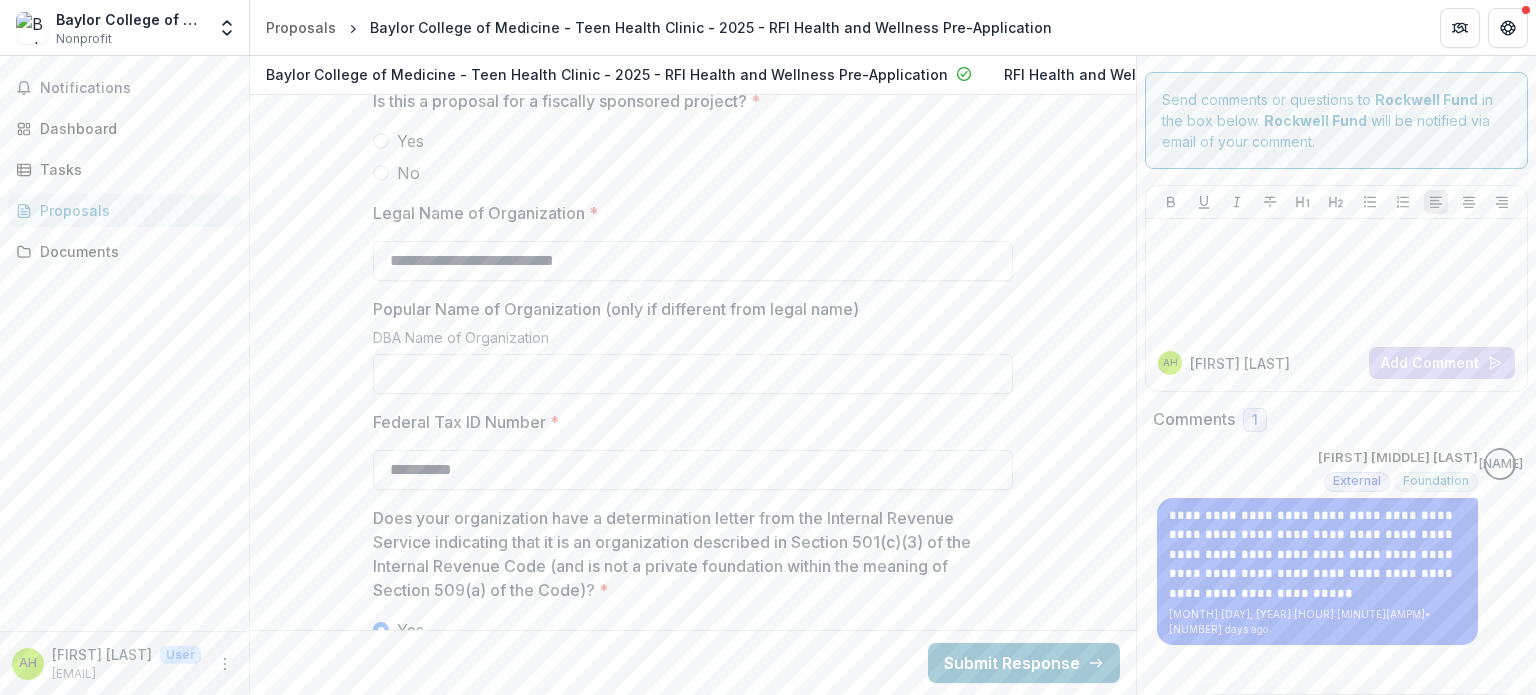 type on "**********" 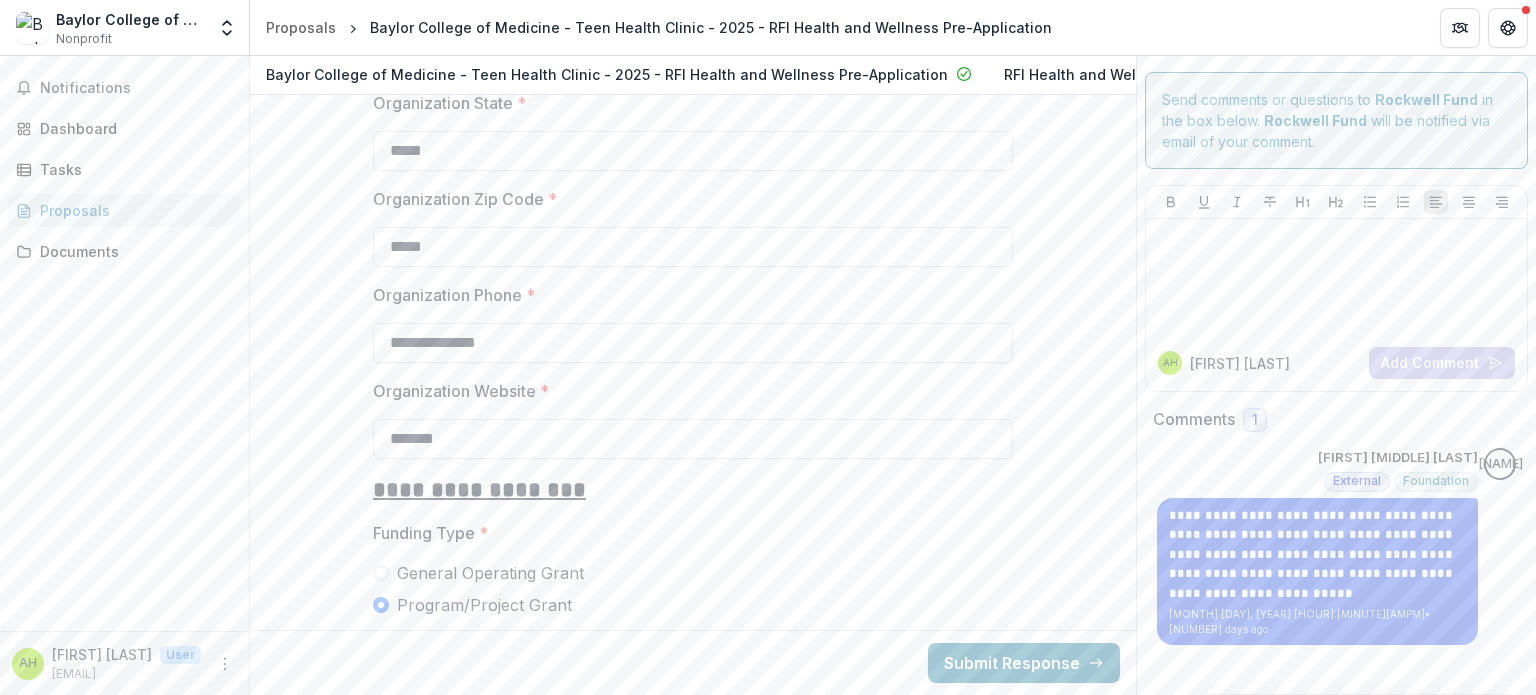 scroll, scrollTop: 2456, scrollLeft: 0, axis: vertical 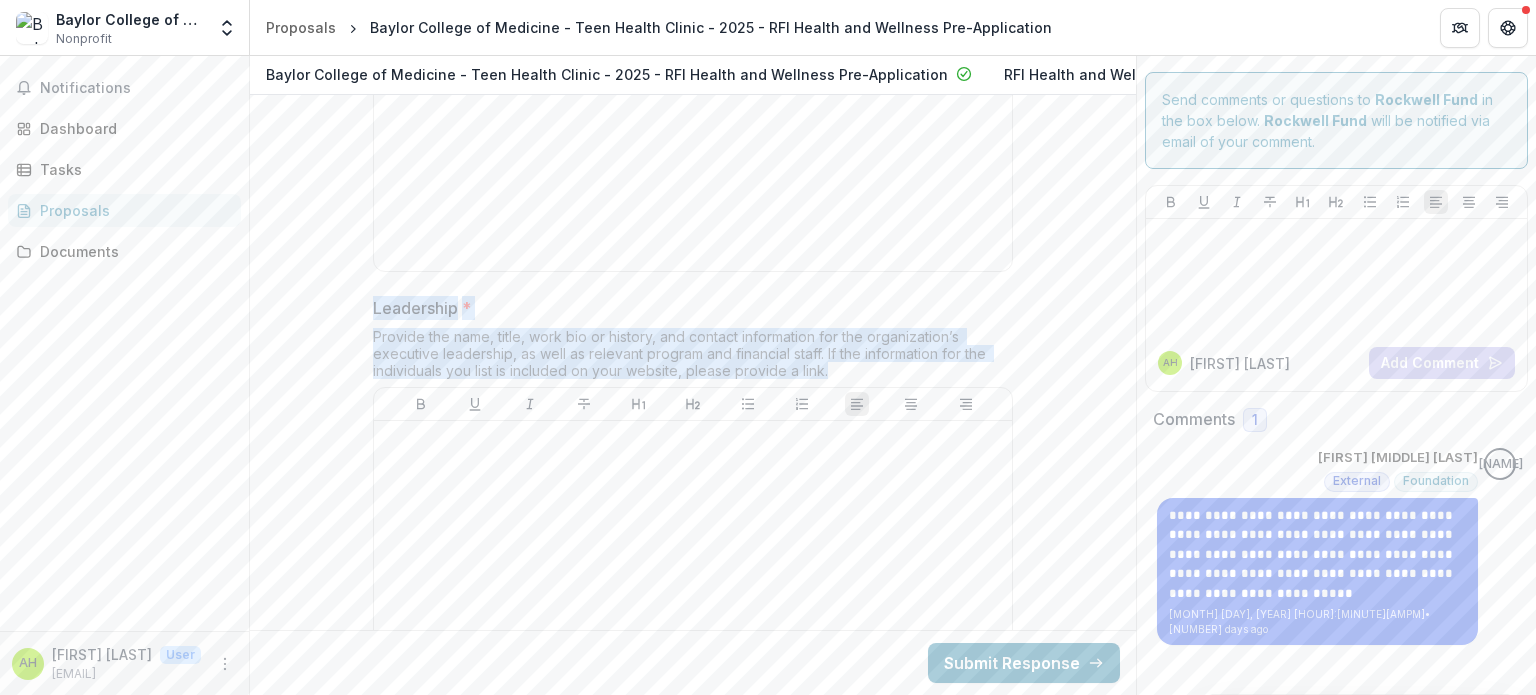 drag, startPoint x: 853, startPoint y: 361, endPoint x: 336, endPoint y: 295, distance: 521.19574 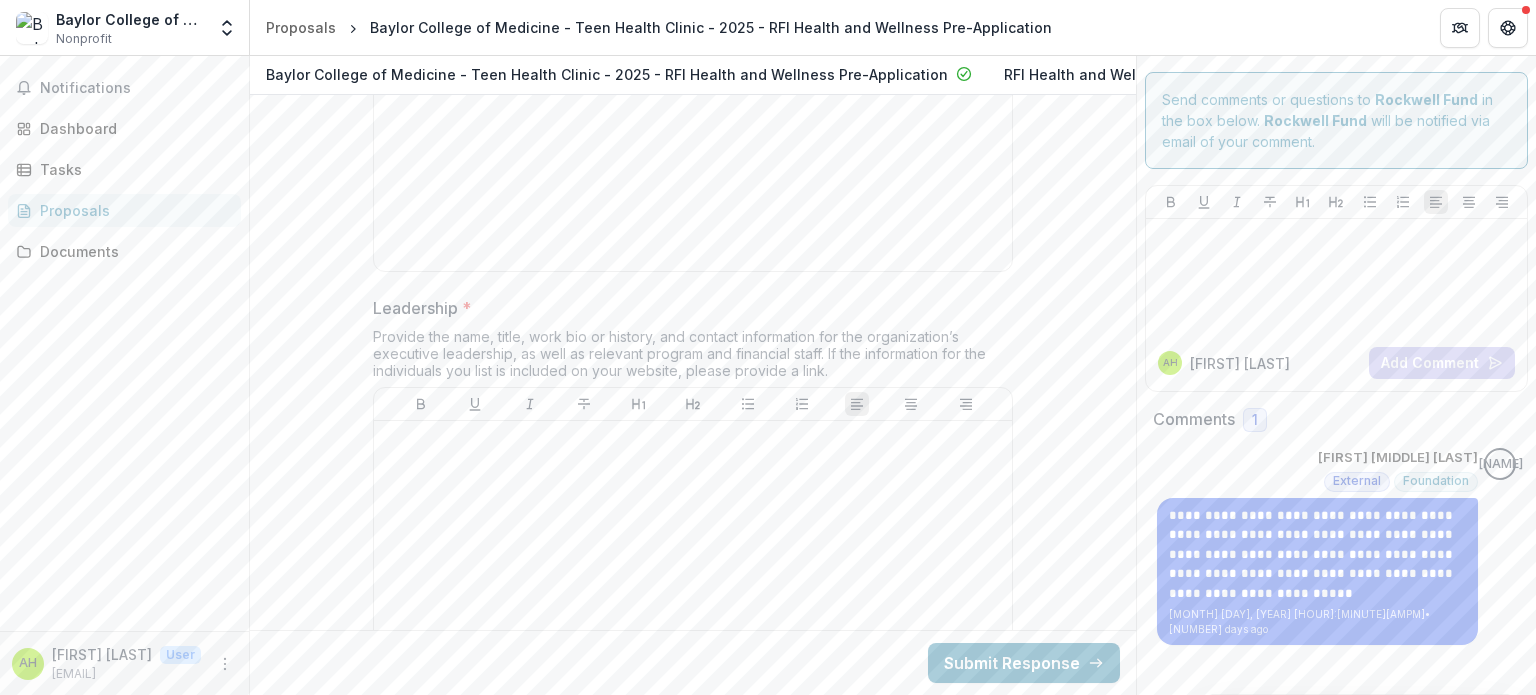click on "**********" at bounding box center [693, -1791] 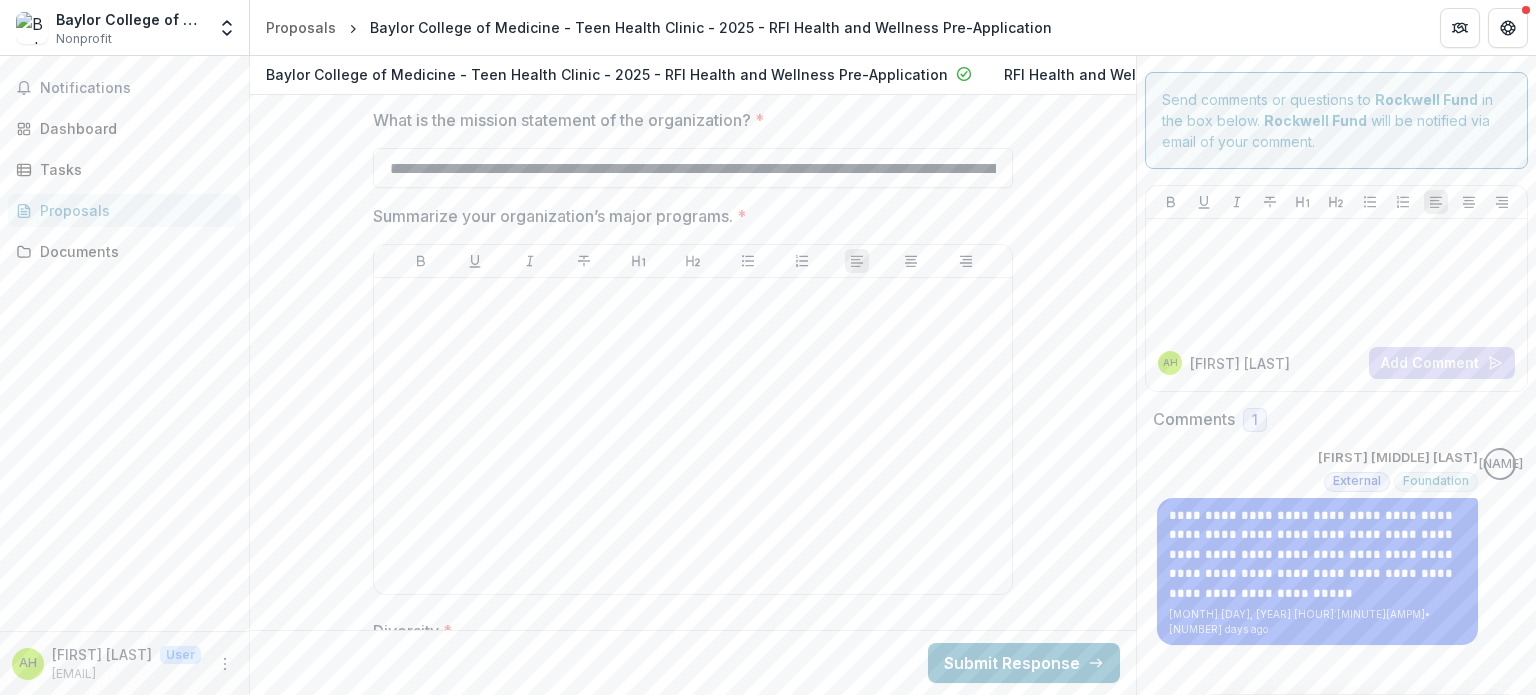 scroll, scrollTop: 6992, scrollLeft: 0, axis: vertical 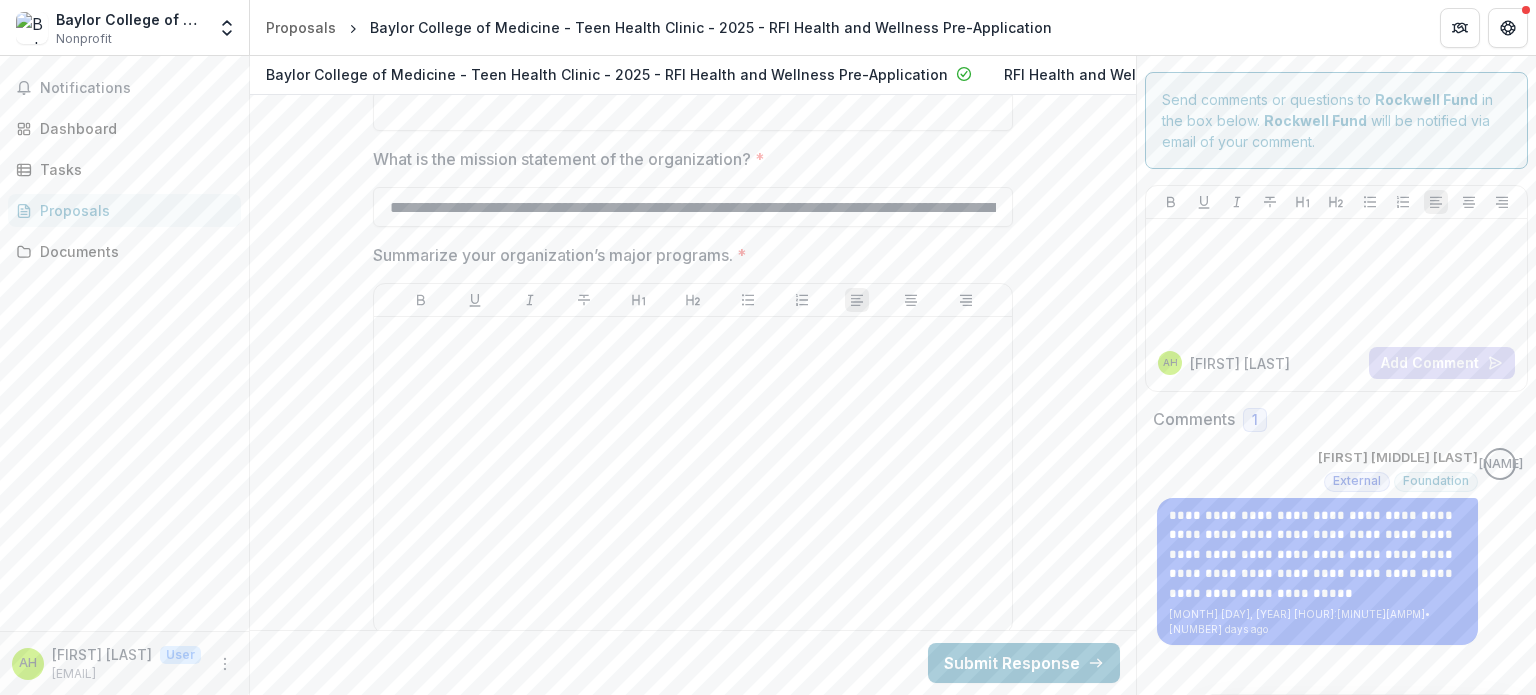 click on "Summarize your organization’s major programs. *" at bounding box center [687, 255] 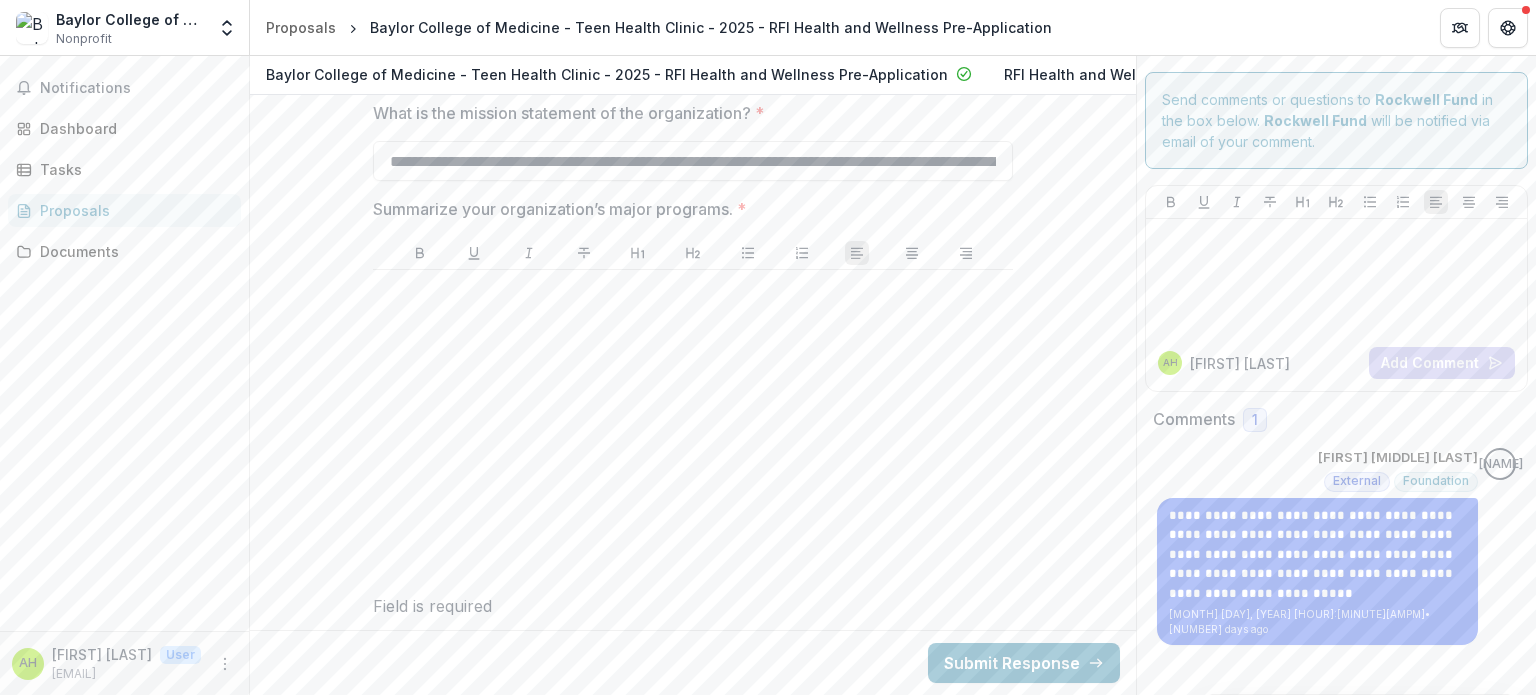 scroll, scrollTop: 7039, scrollLeft: 0, axis: vertical 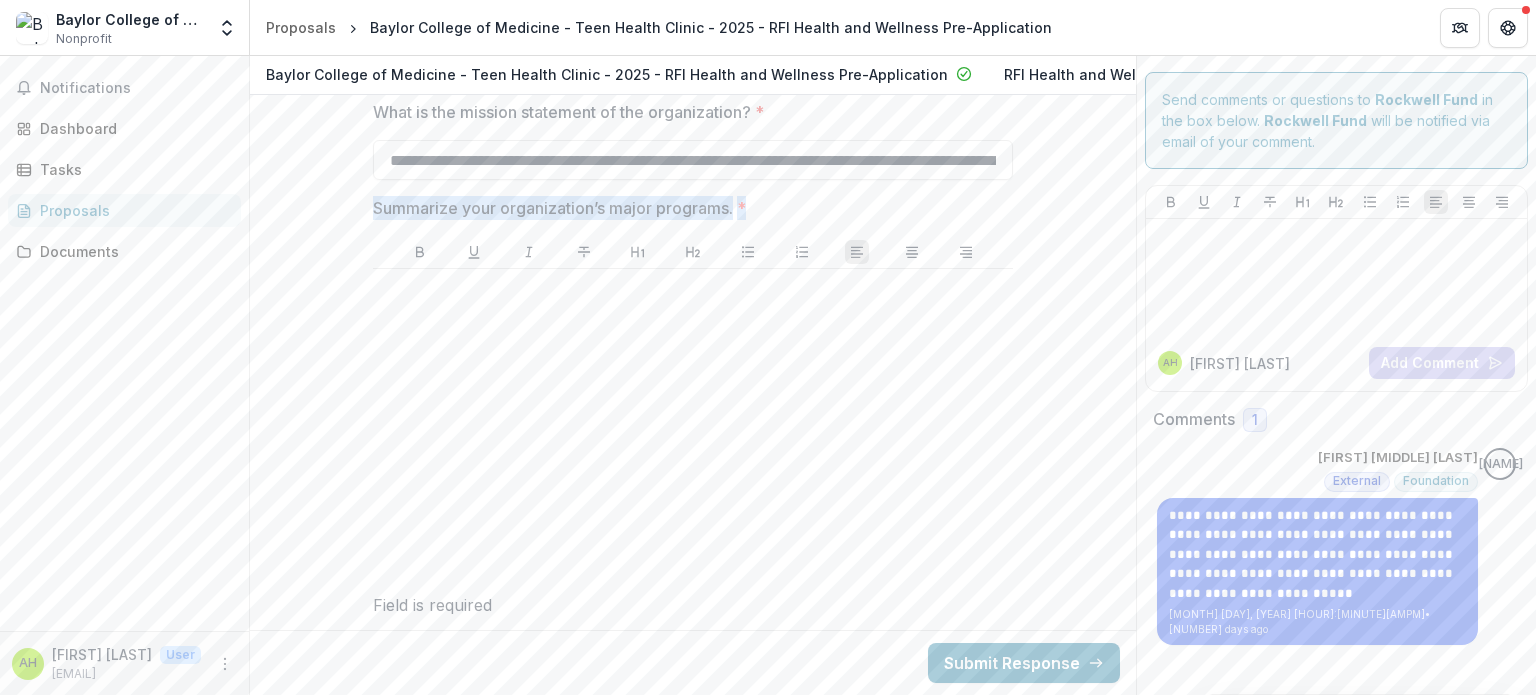 drag, startPoint x: 372, startPoint y: 199, endPoint x: 746, endPoint y: 212, distance: 374.22586 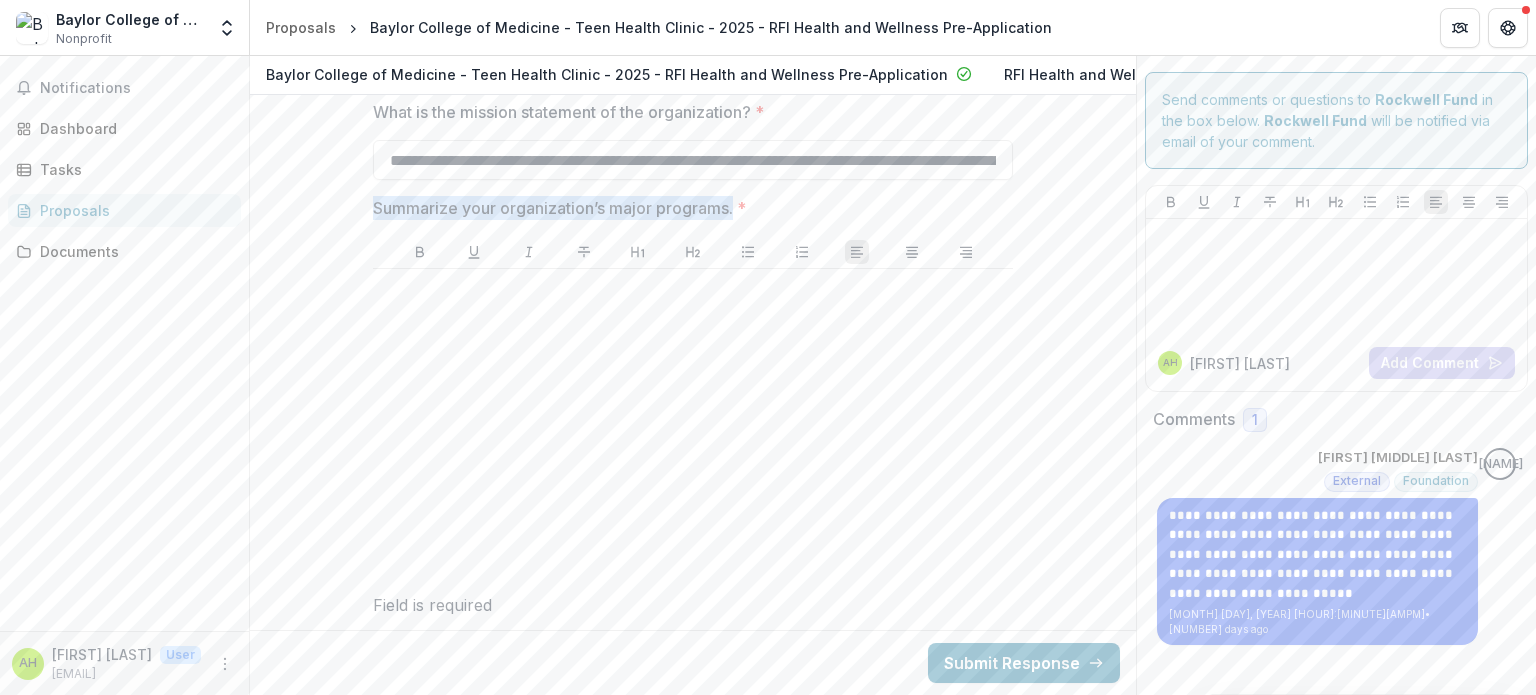 drag, startPoint x: 743, startPoint y: 204, endPoint x: 368, endPoint y: 203, distance: 375.00134 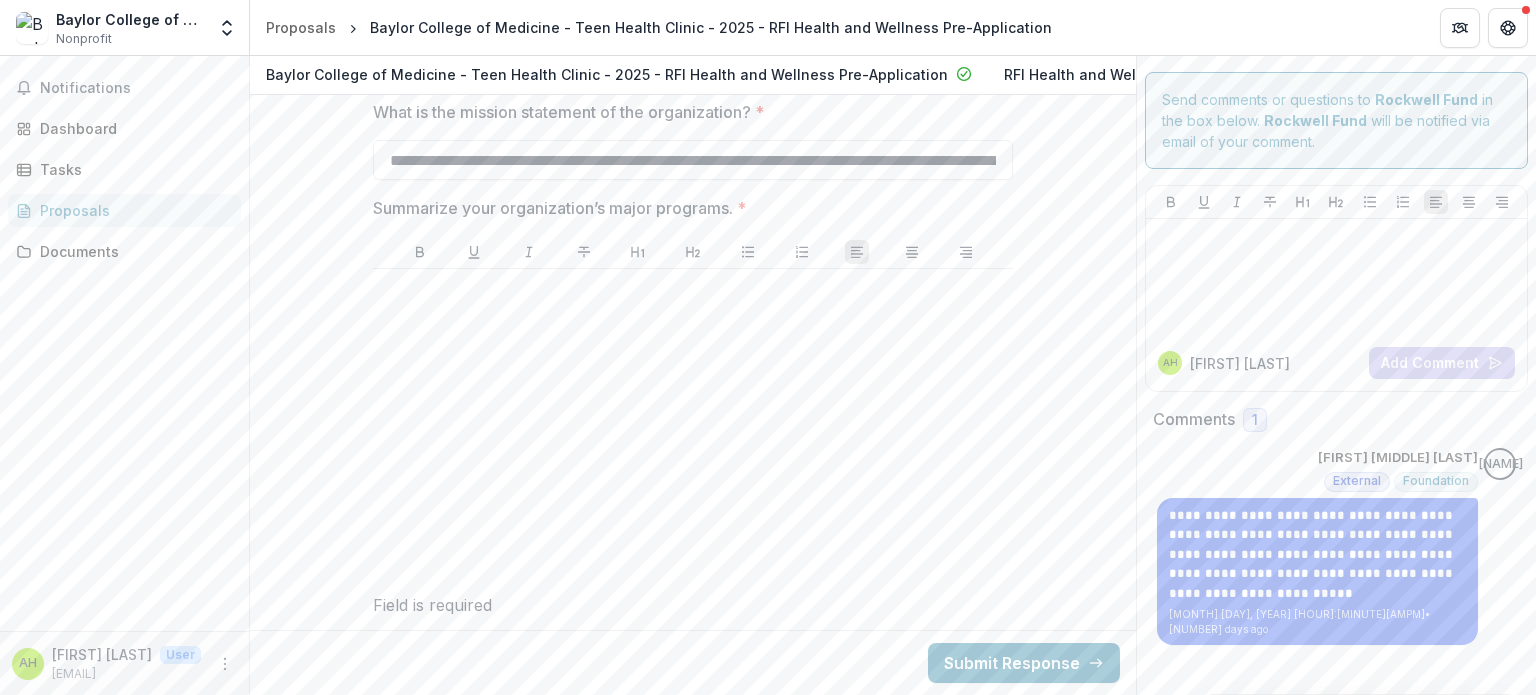 click on "**********" at bounding box center [693, 149] 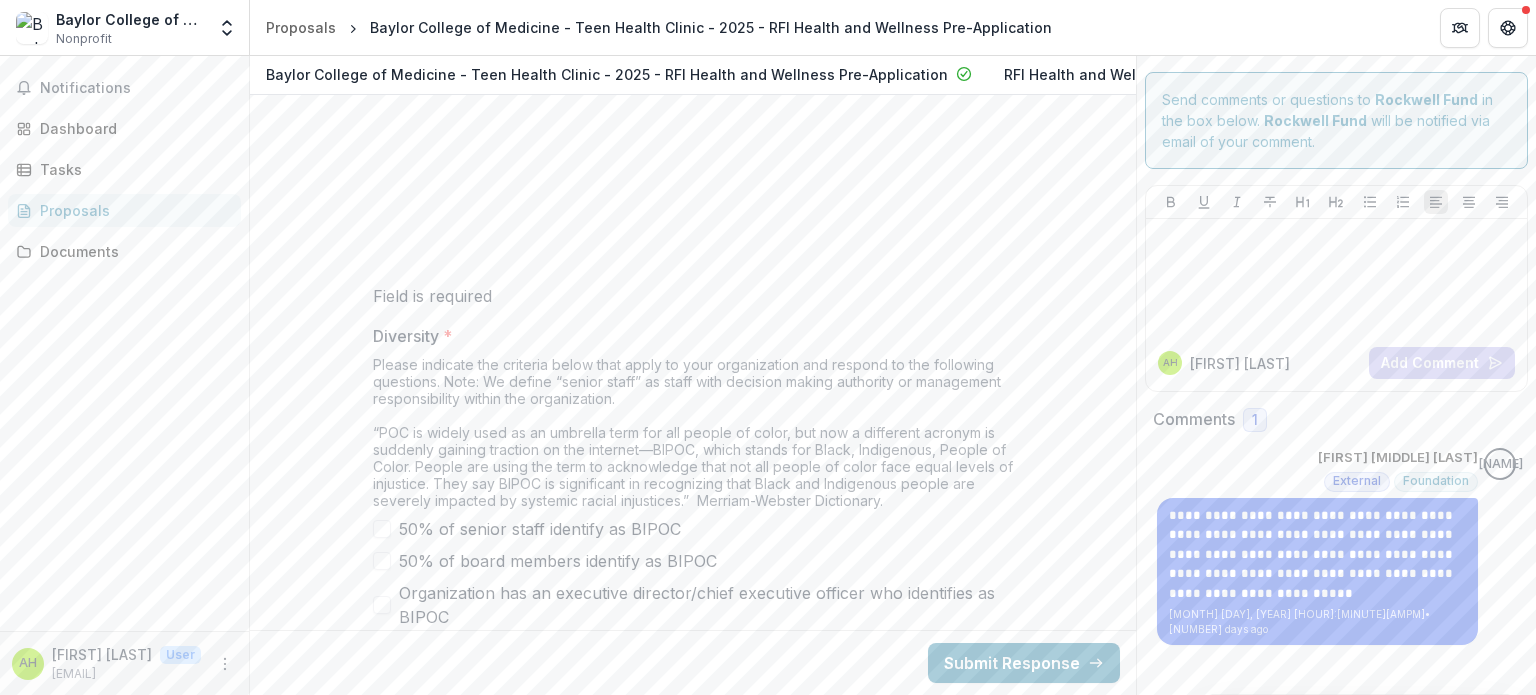 scroll, scrollTop: 7428, scrollLeft: 0, axis: vertical 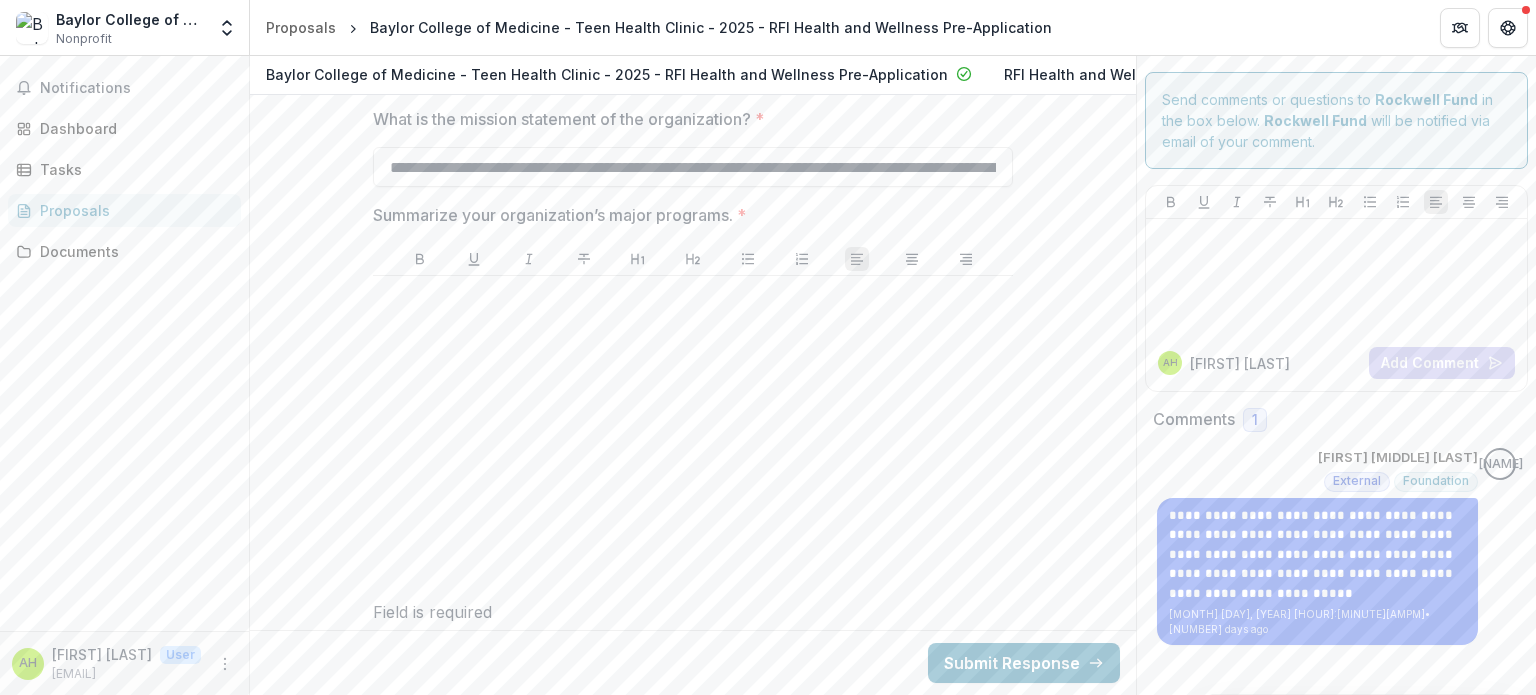 click at bounding box center [693, 434] 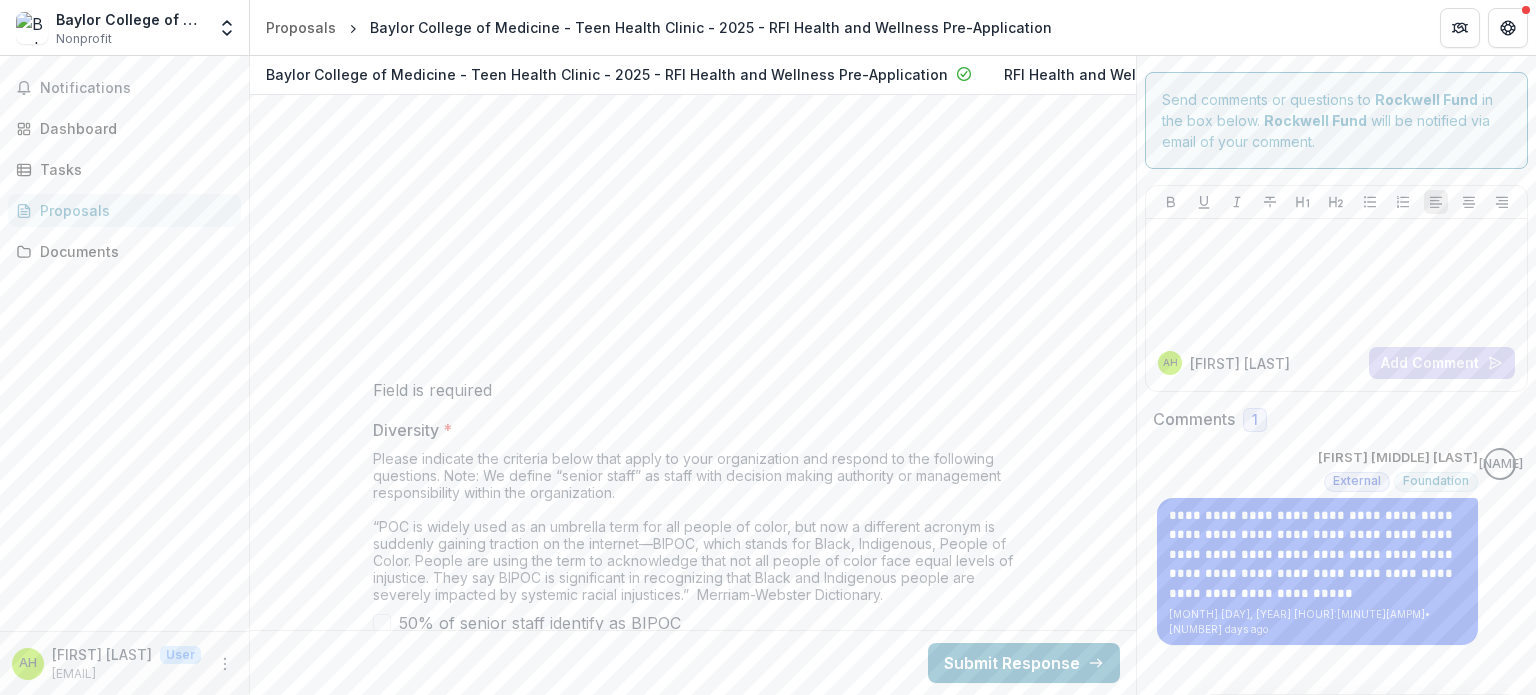 scroll, scrollTop: 6932, scrollLeft: 0, axis: vertical 